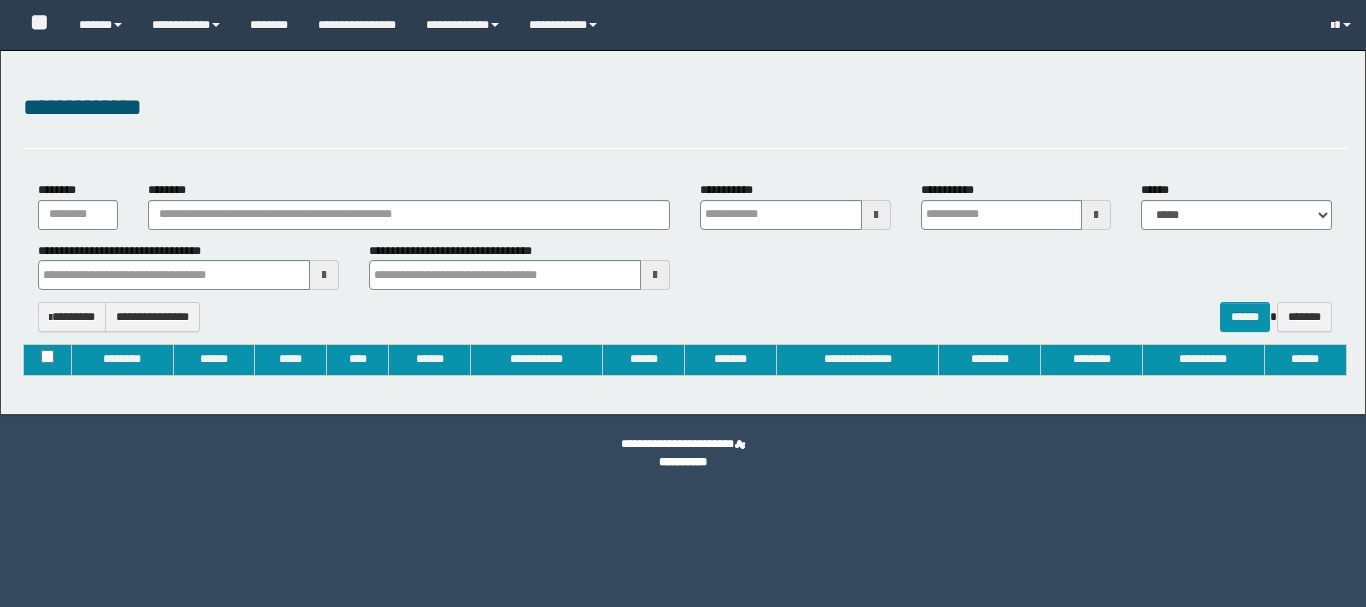 type on "**********" 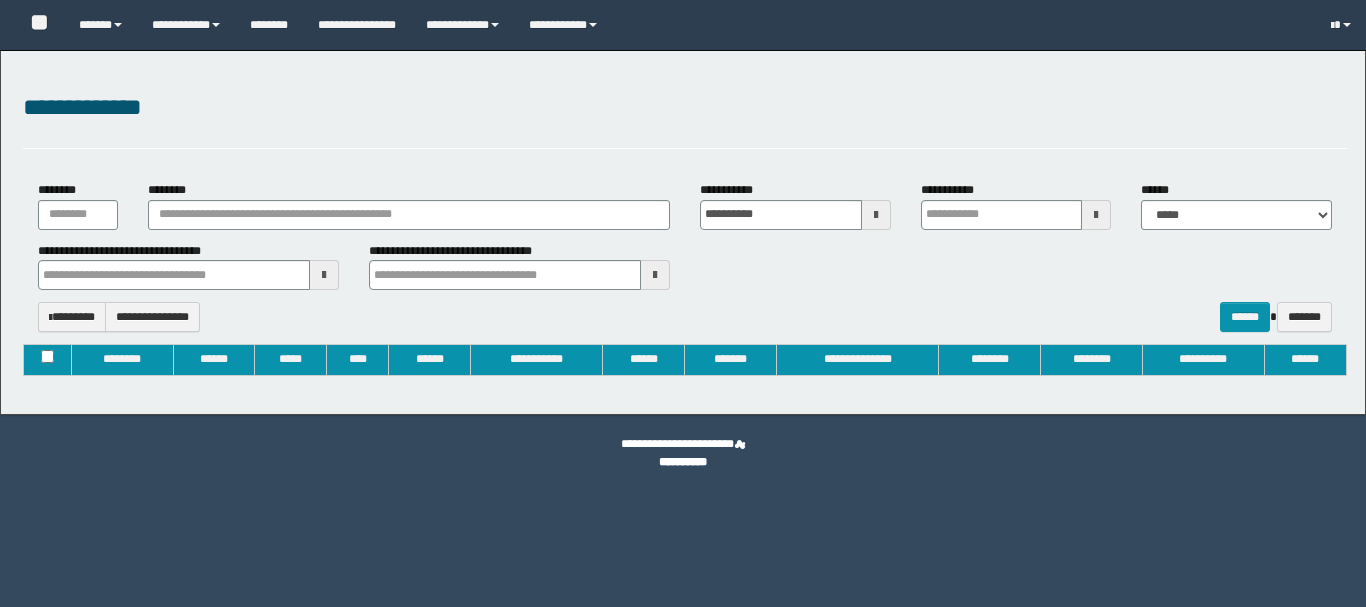 type on "**********" 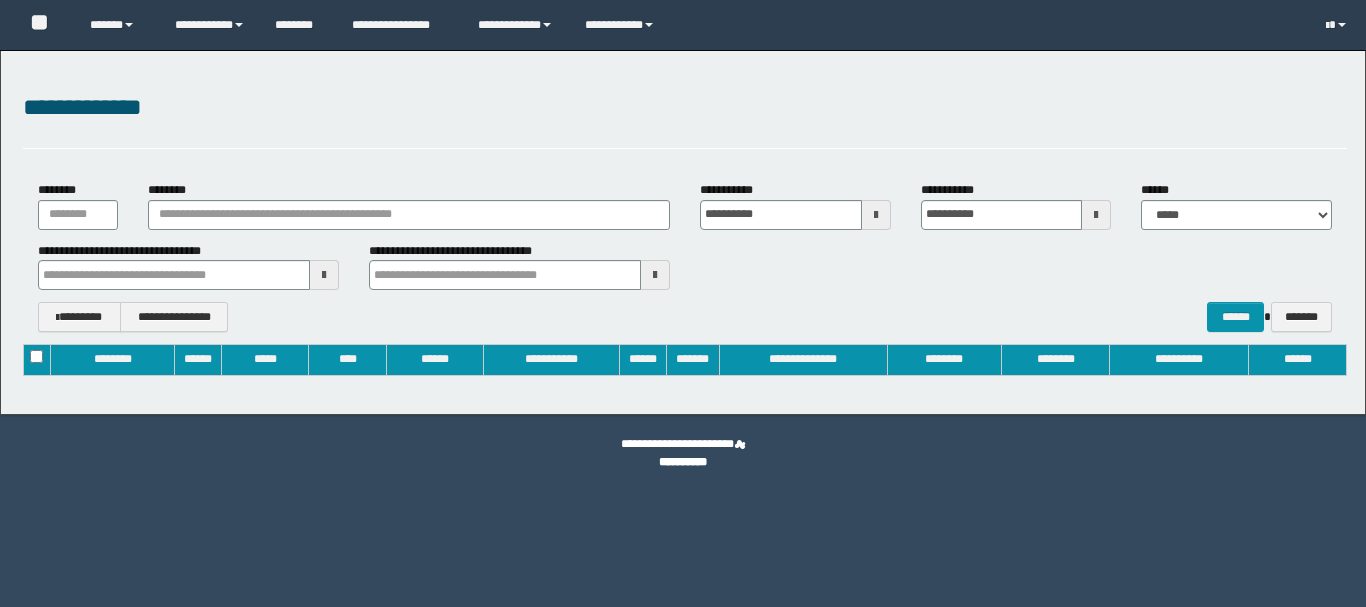 scroll, scrollTop: 0, scrollLeft: 0, axis: both 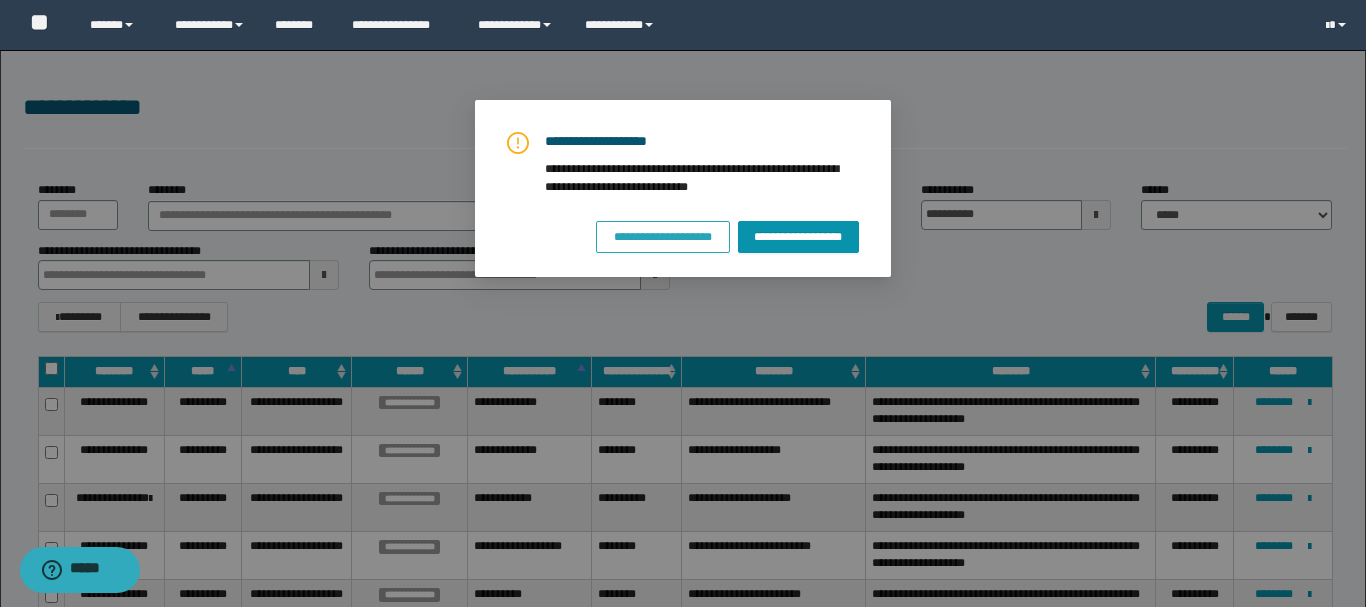 click on "**********" at bounding box center (662, 237) 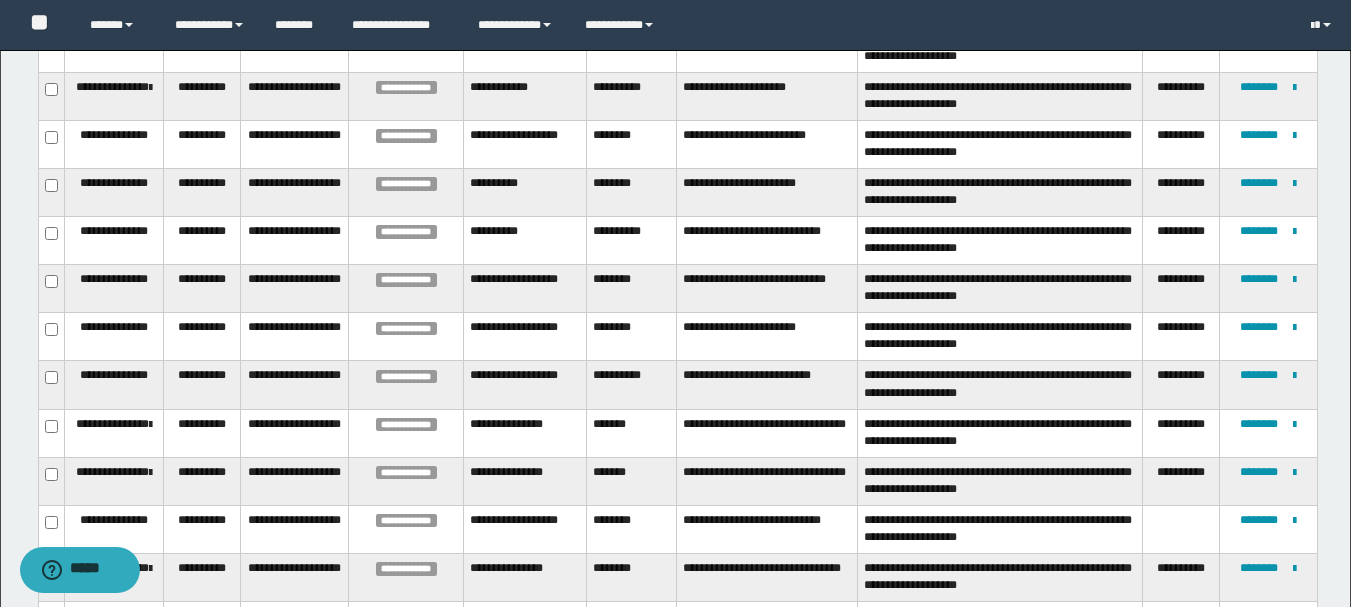 scroll, scrollTop: 100, scrollLeft: 0, axis: vertical 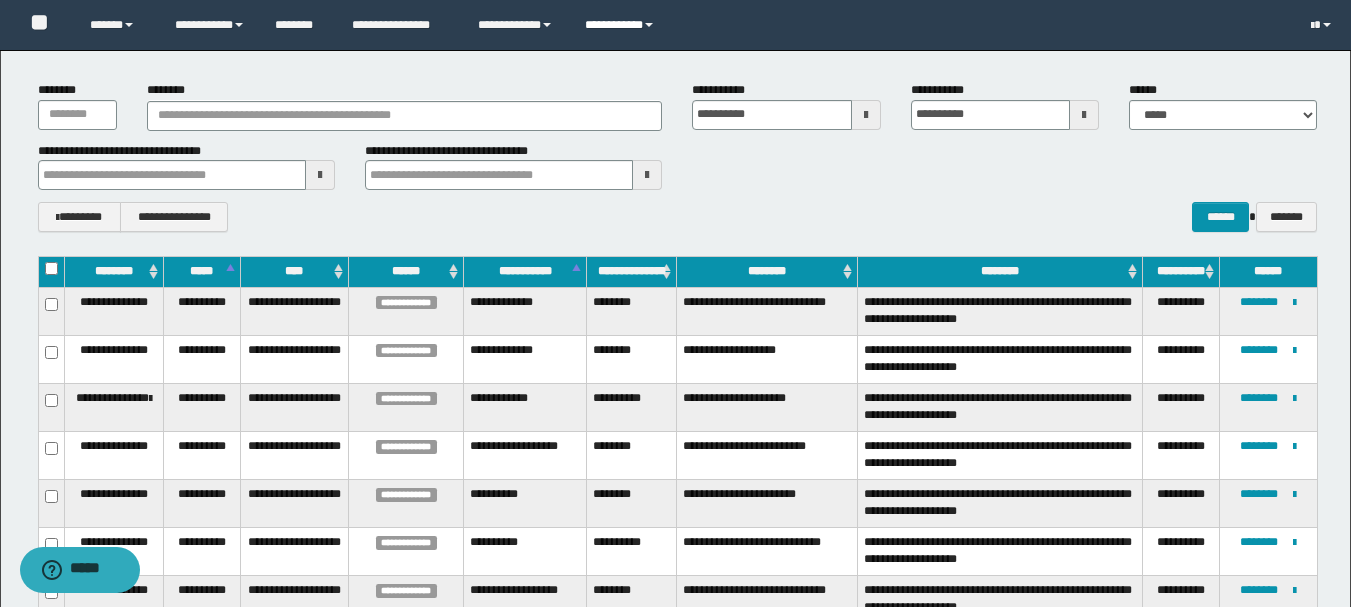 click on "**********" at bounding box center [622, 25] 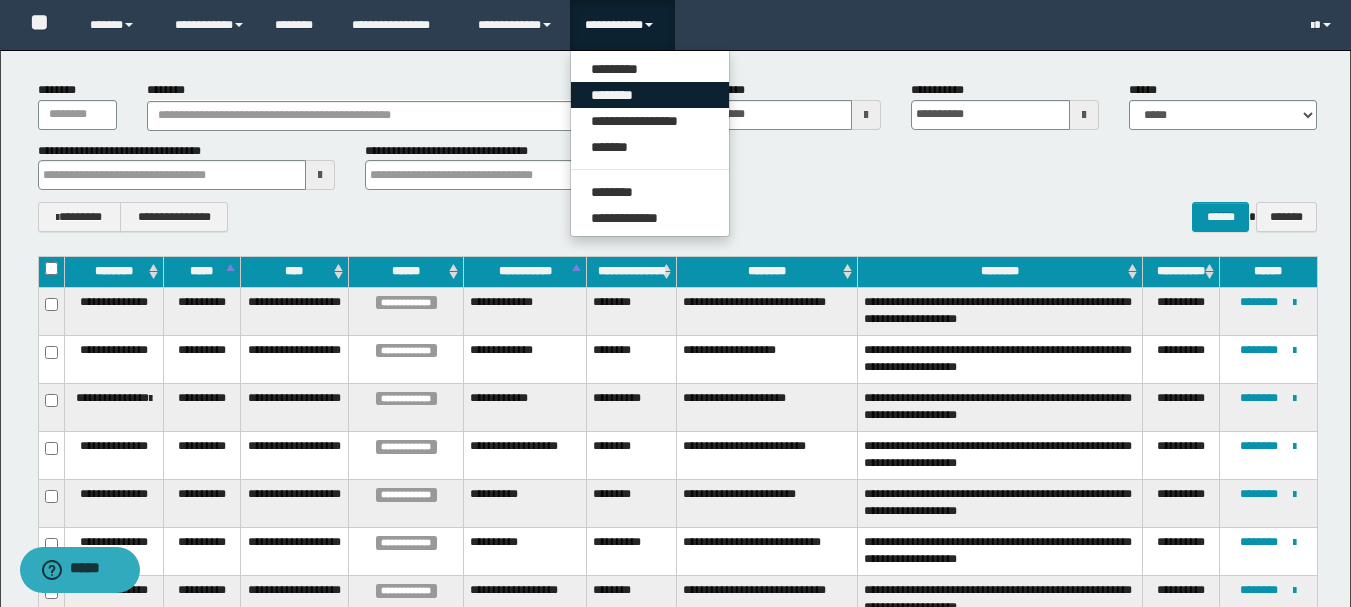 click on "********" at bounding box center (650, 95) 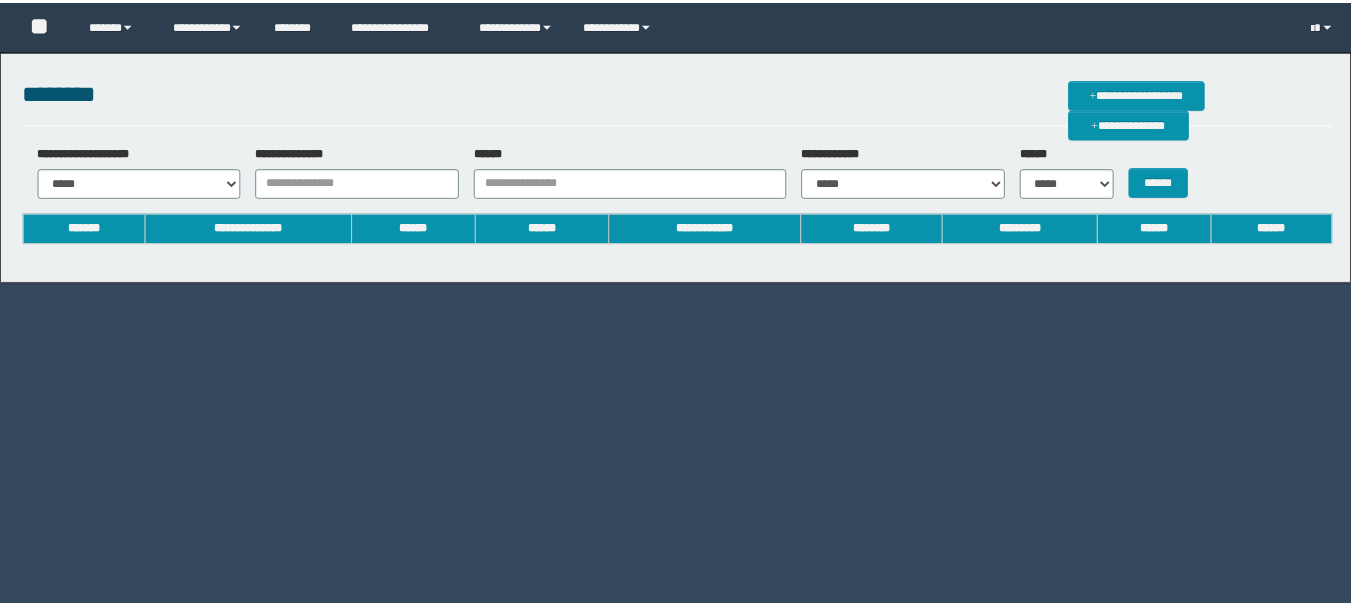scroll, scrollTop: 0, scrollLeft: 0, axis: both 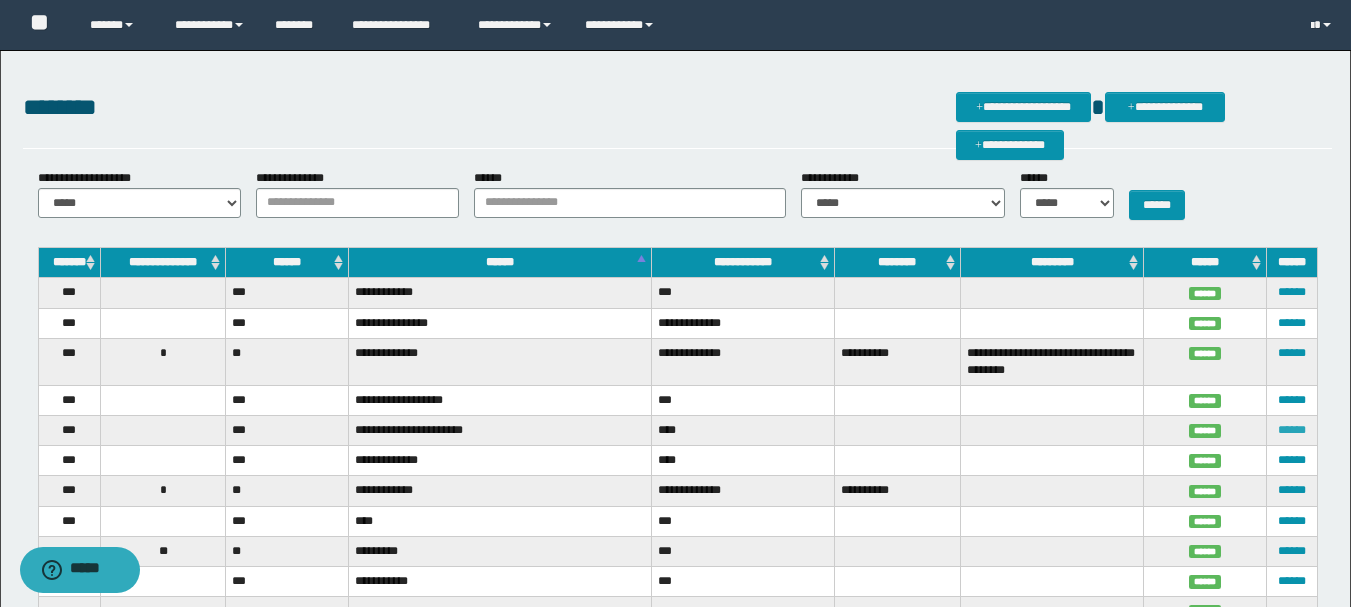 click on "******" at bounding box center (1292, 430) 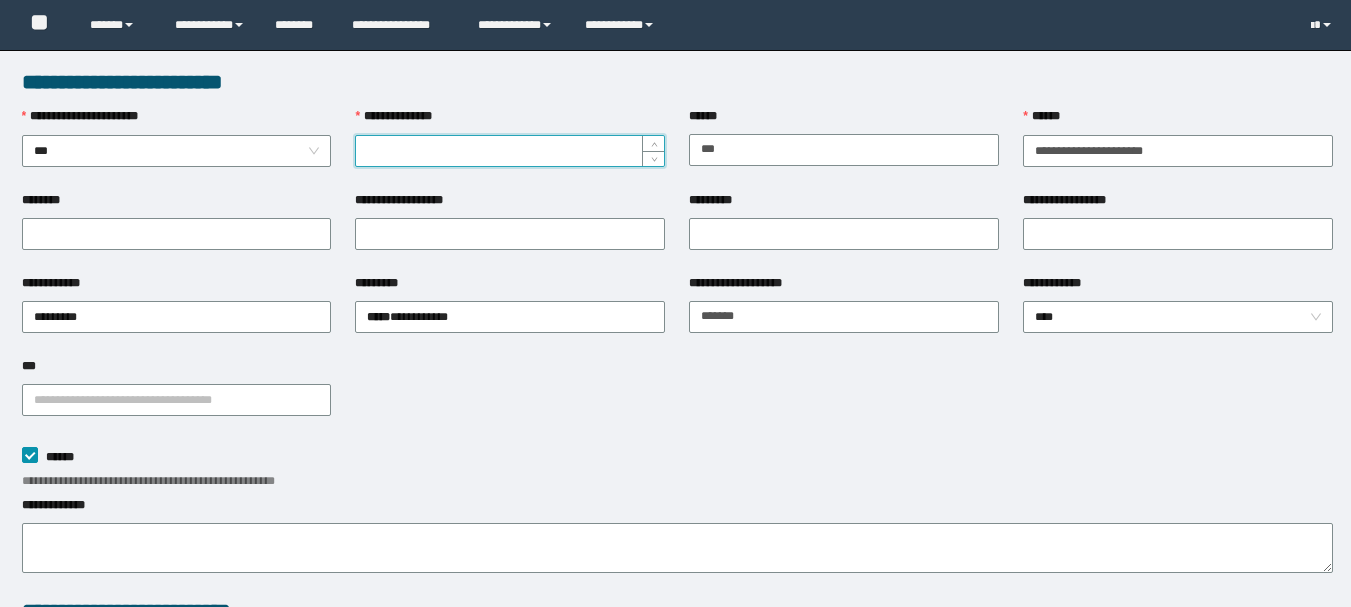 scroll, scrollTop: 0, scrollLeft: 0, axis: both 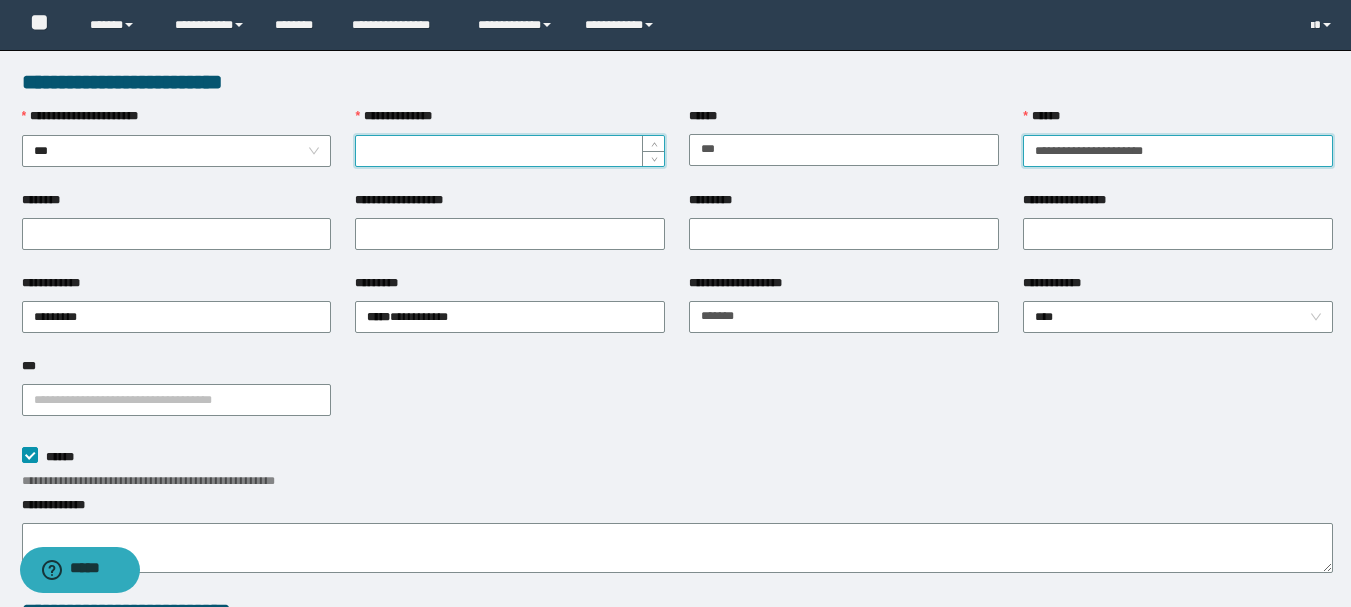 click on "**********" at bounding box center [1178, 151] 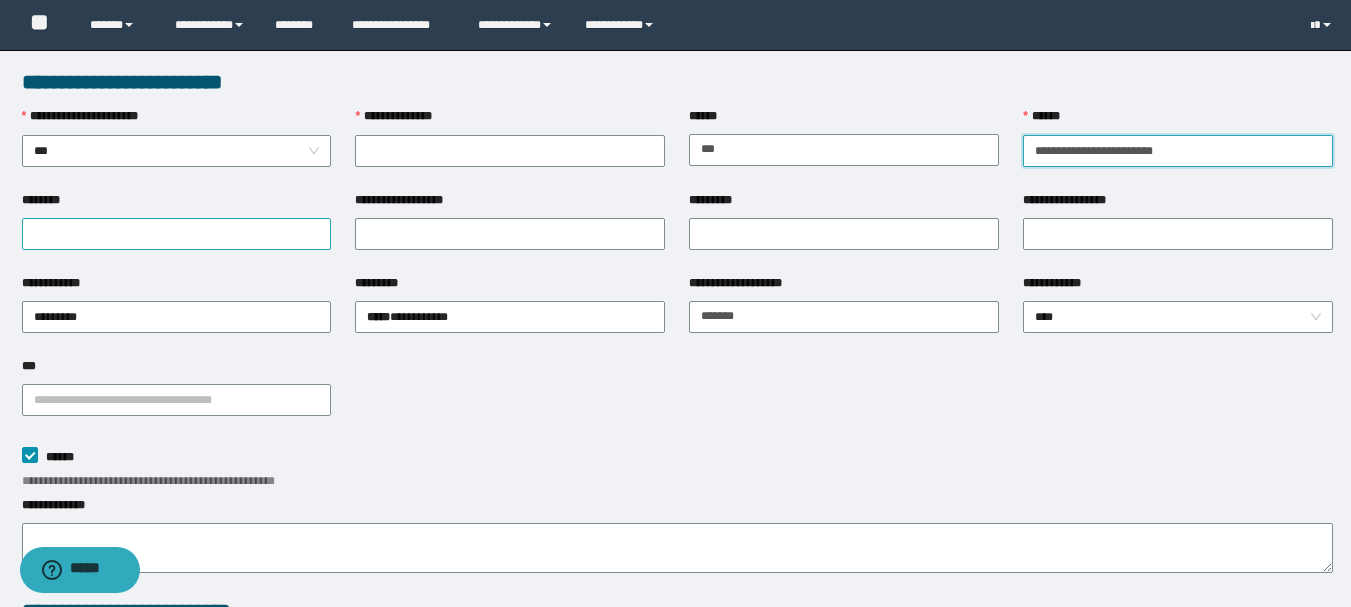 type on "**********" 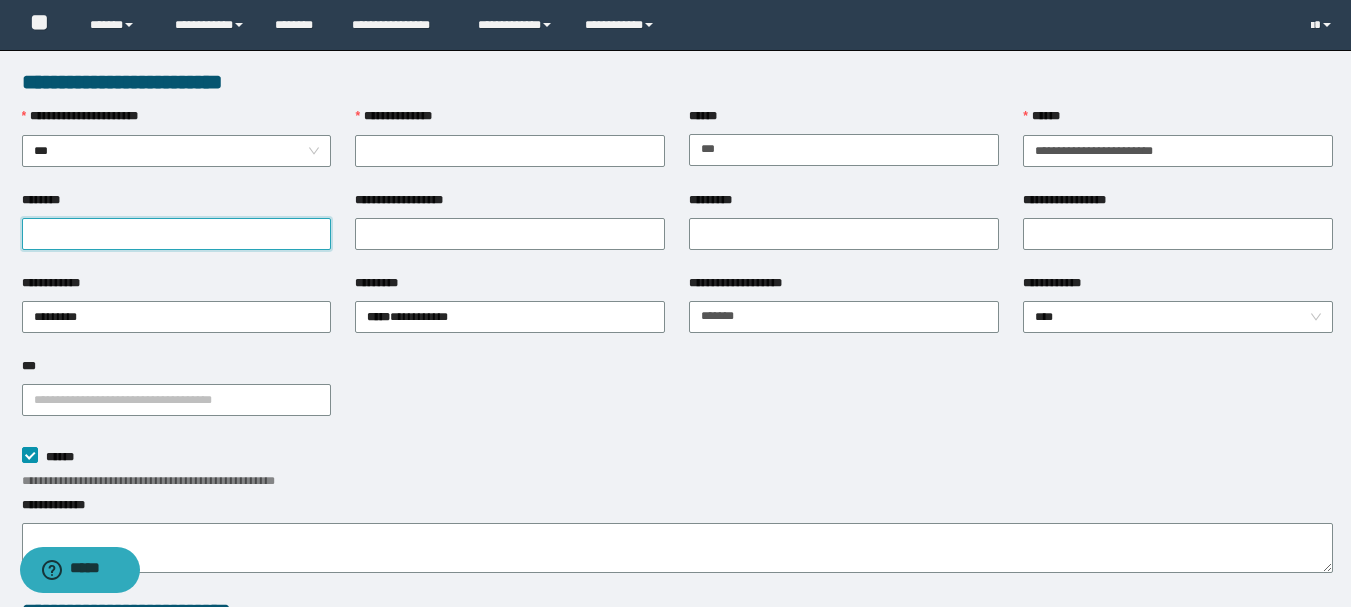 click on "********" at bounding box center (177, 234) 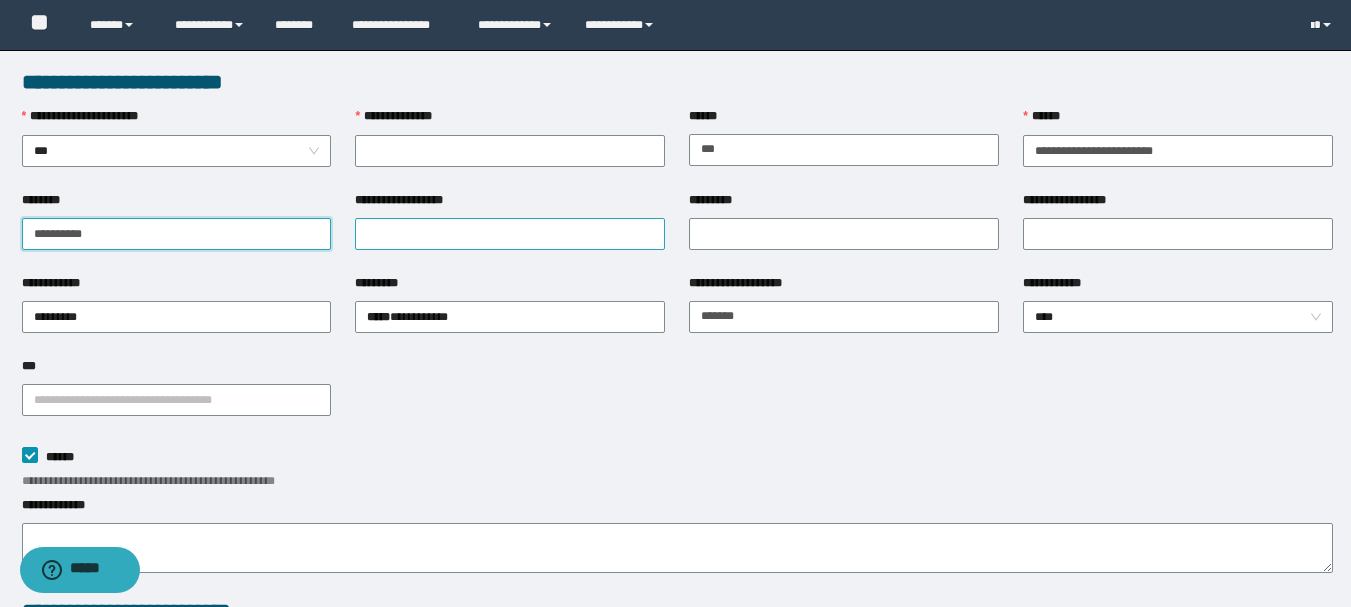 type on "**********" 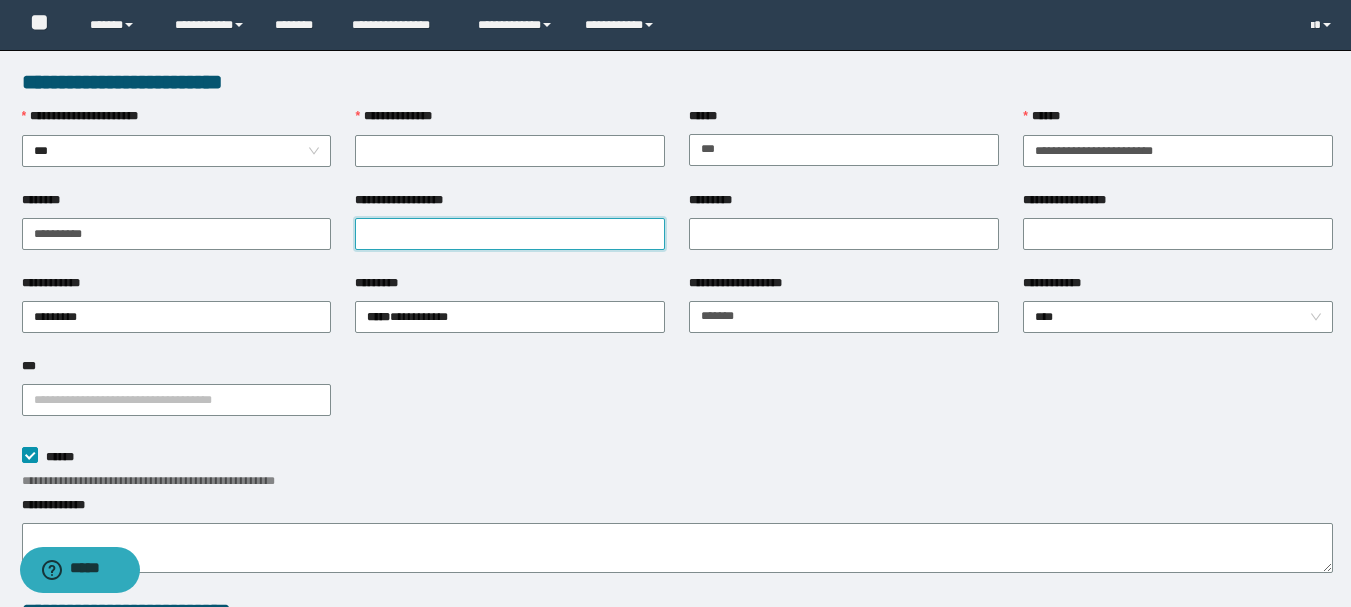 click on "**********" at bounding box center (510, 234) 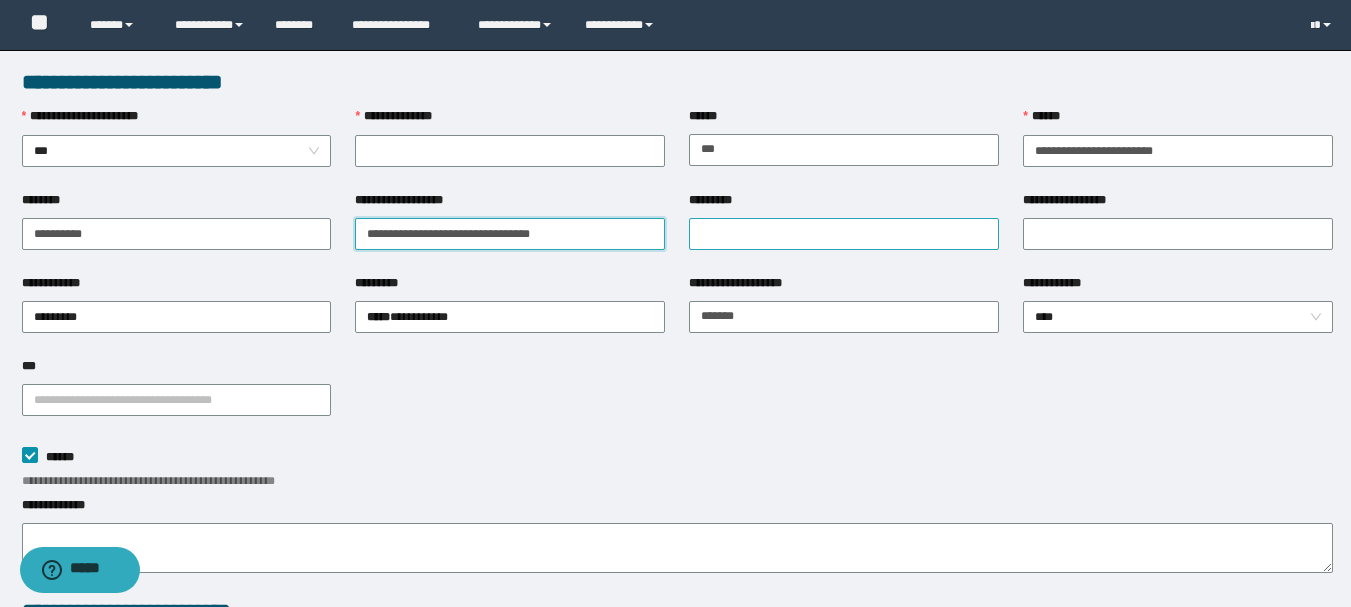 type on "**********" 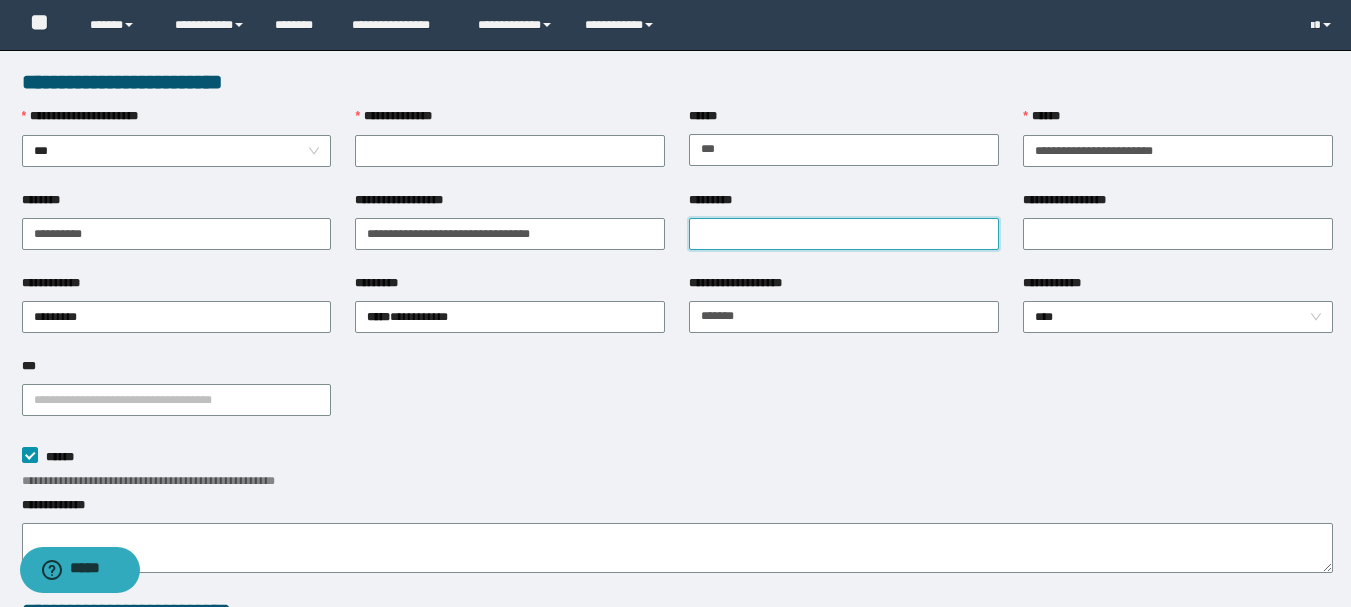 click on "*********" at bounding box center [844, 234] 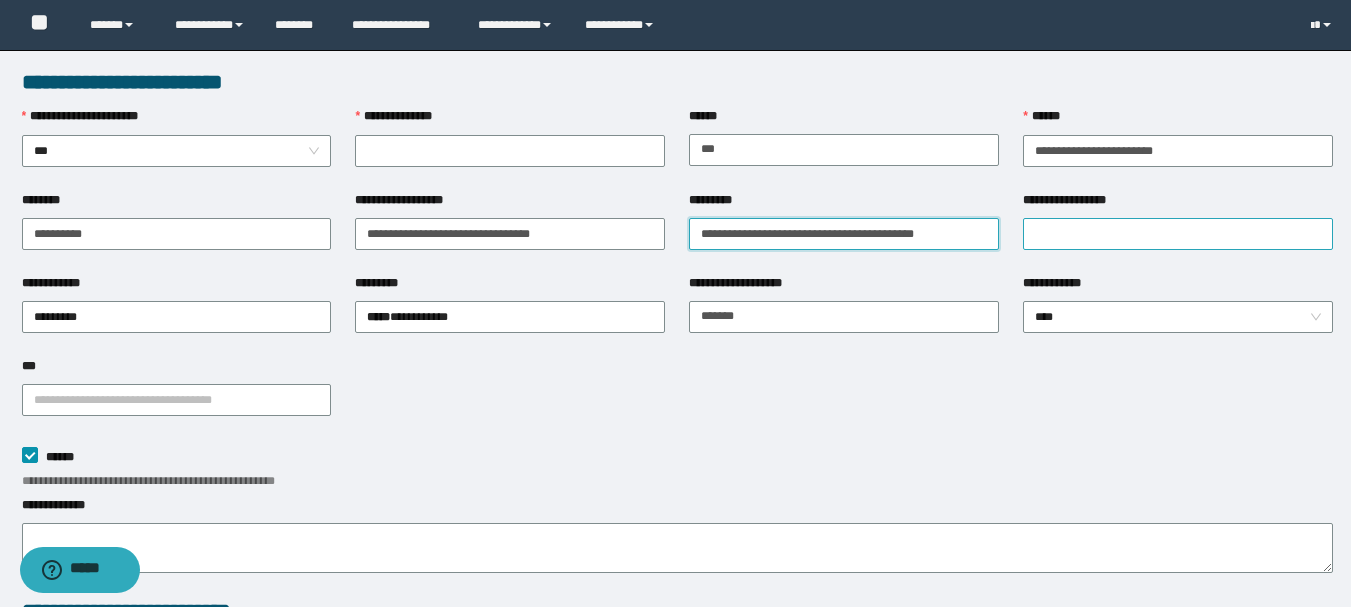 type on "**********" 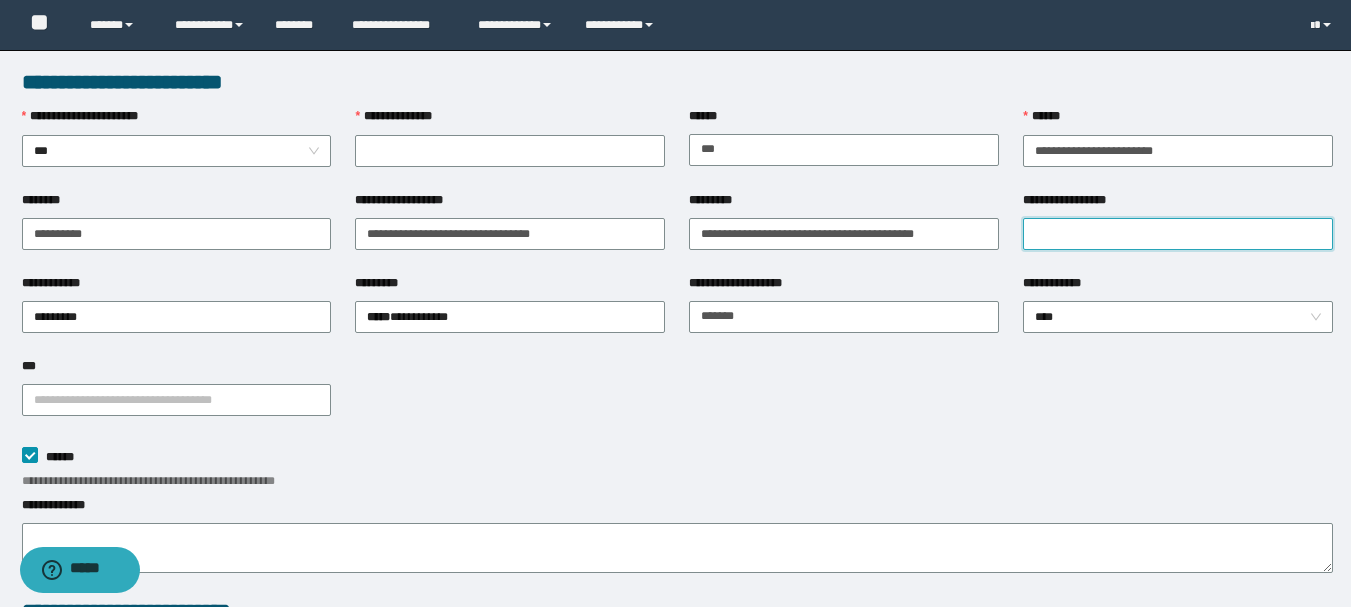 drag, startPoint x: 1049, startPoint y: 231, endPoint x: 1010, endPoint y: 231, distance: 39 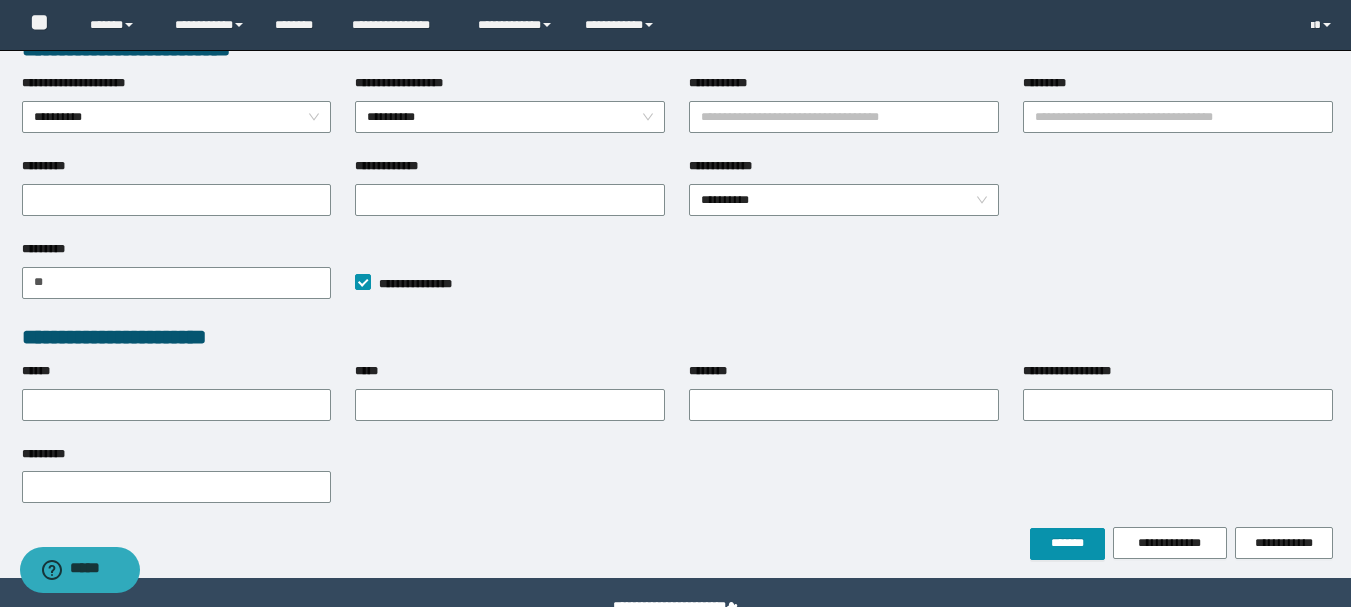 scroll, scrollTop: 610, scrollLeft: 0, axis: vertical 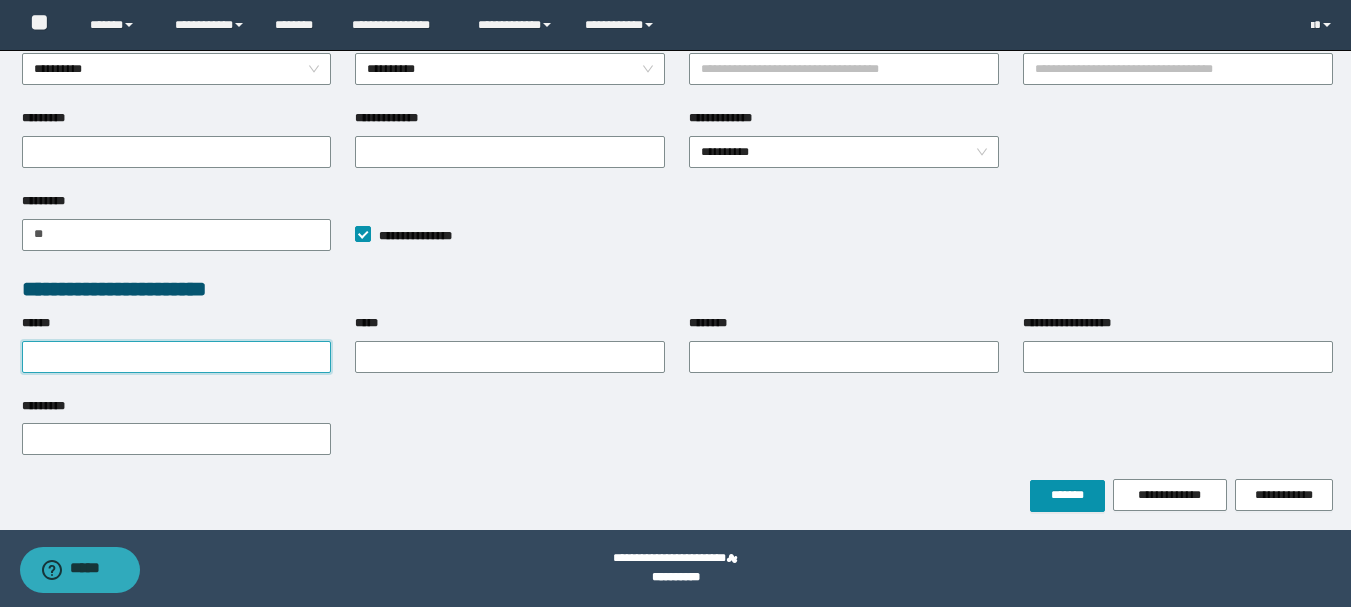 click on "******" at bounding box center (177, 357) 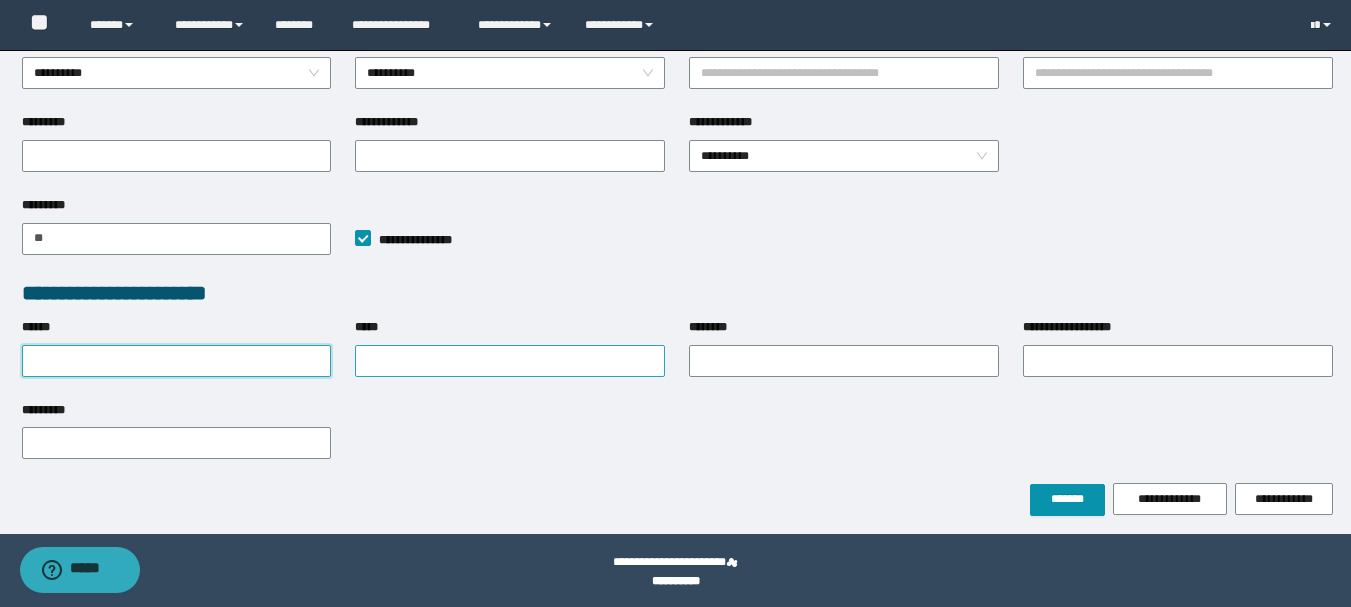 scroll, scrollTop: 610, scrollLeft: 0, axis: vertical 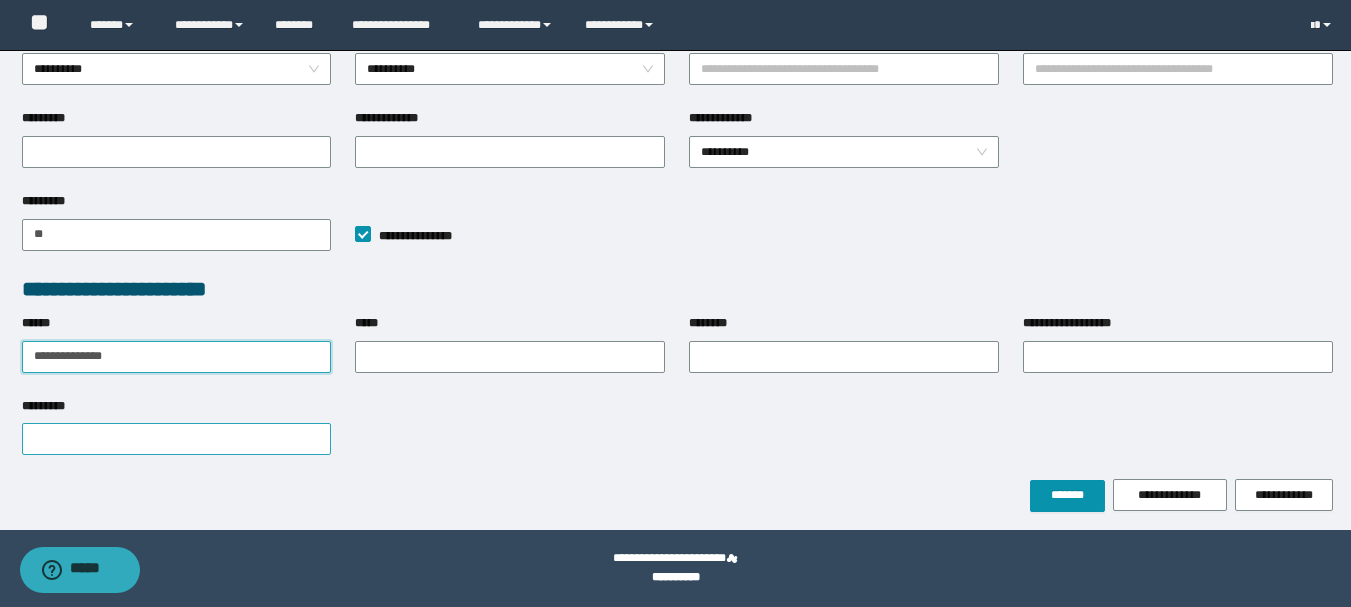 type on "**********" 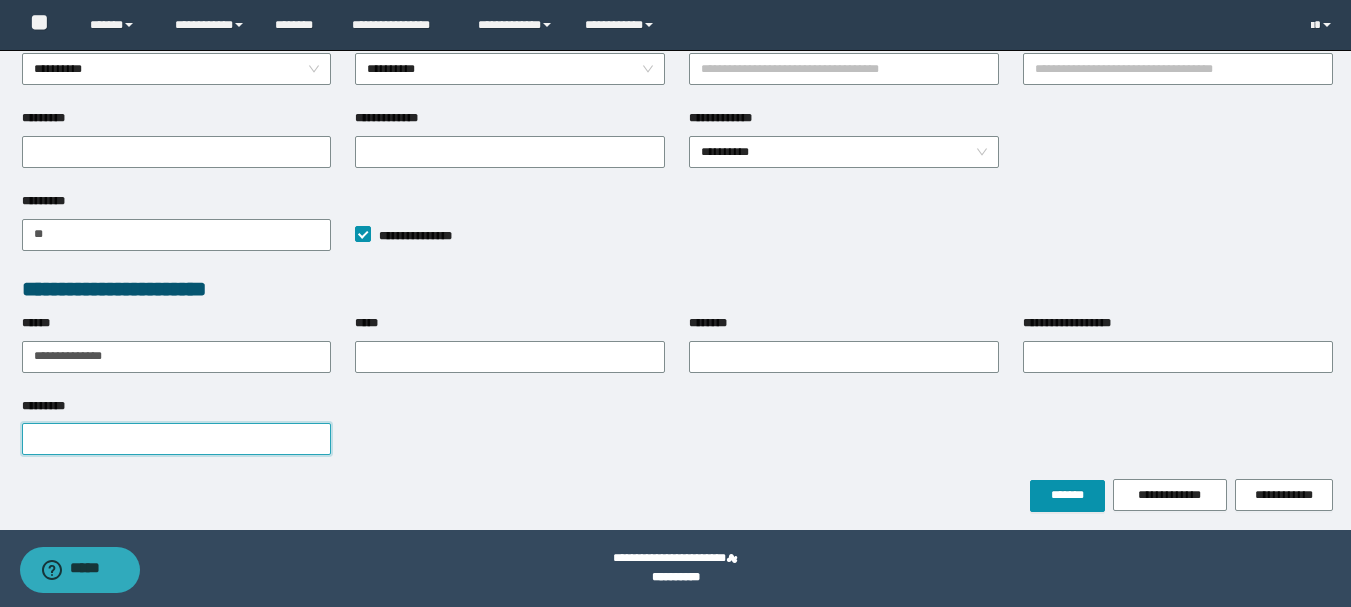 click on "*********" at bounding box center (177, 439) 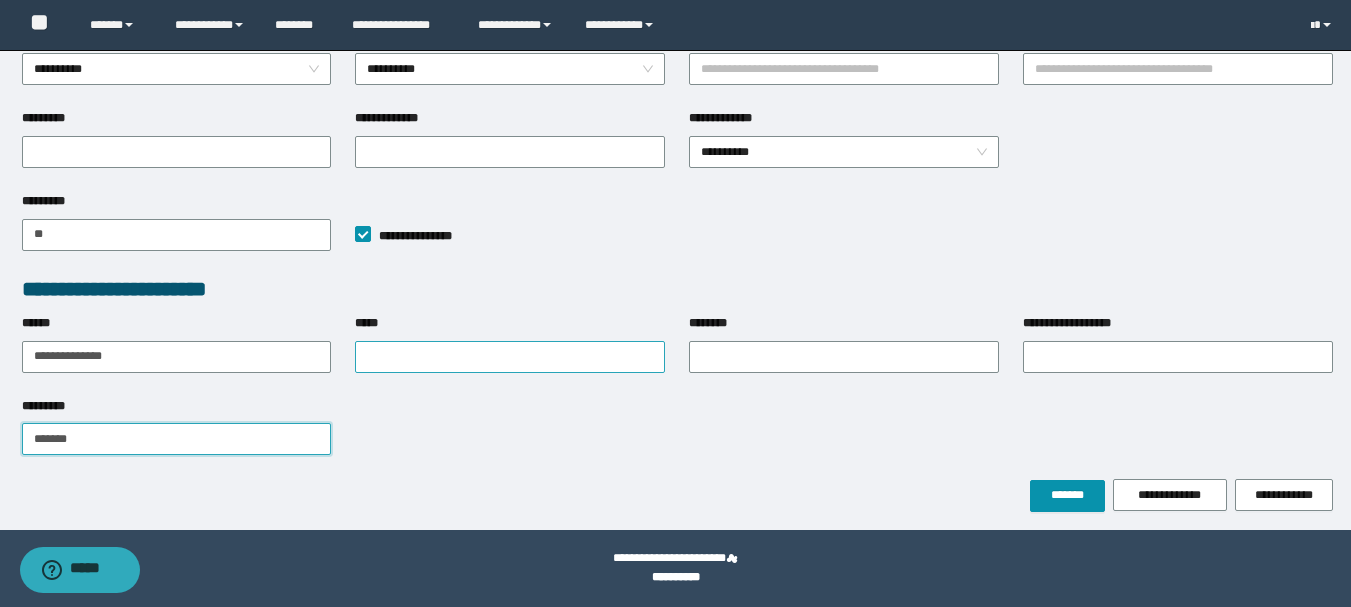 type on "*******" 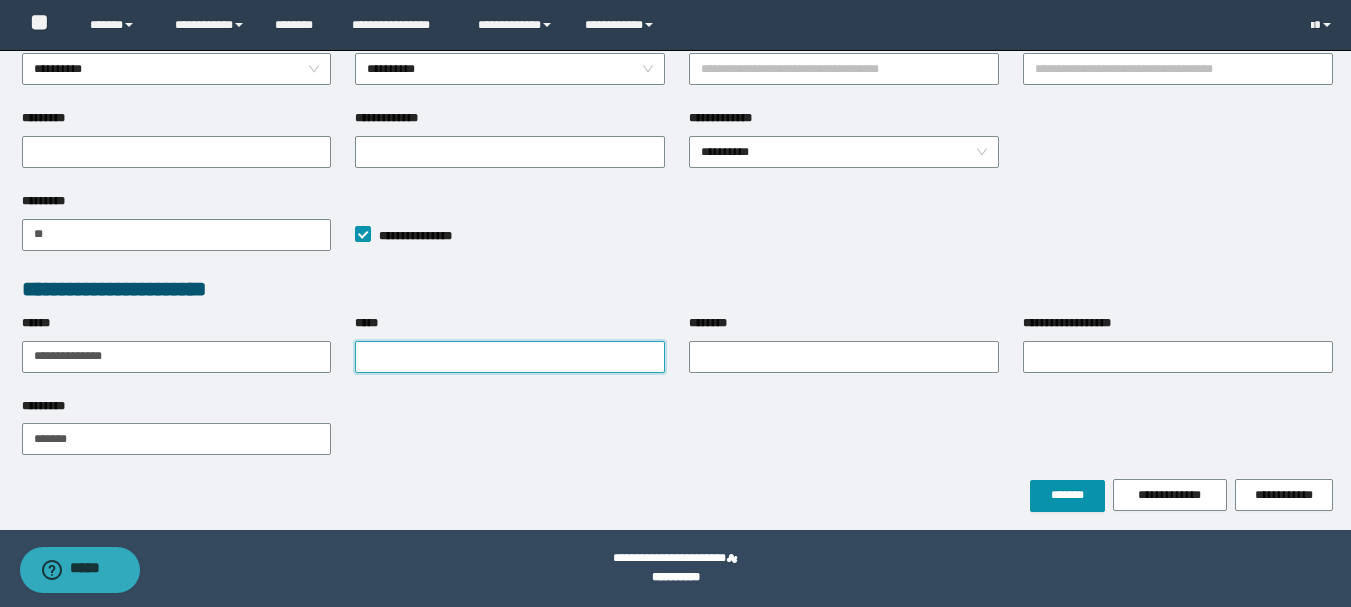 click on "*****" at bounding box center (510, 357) 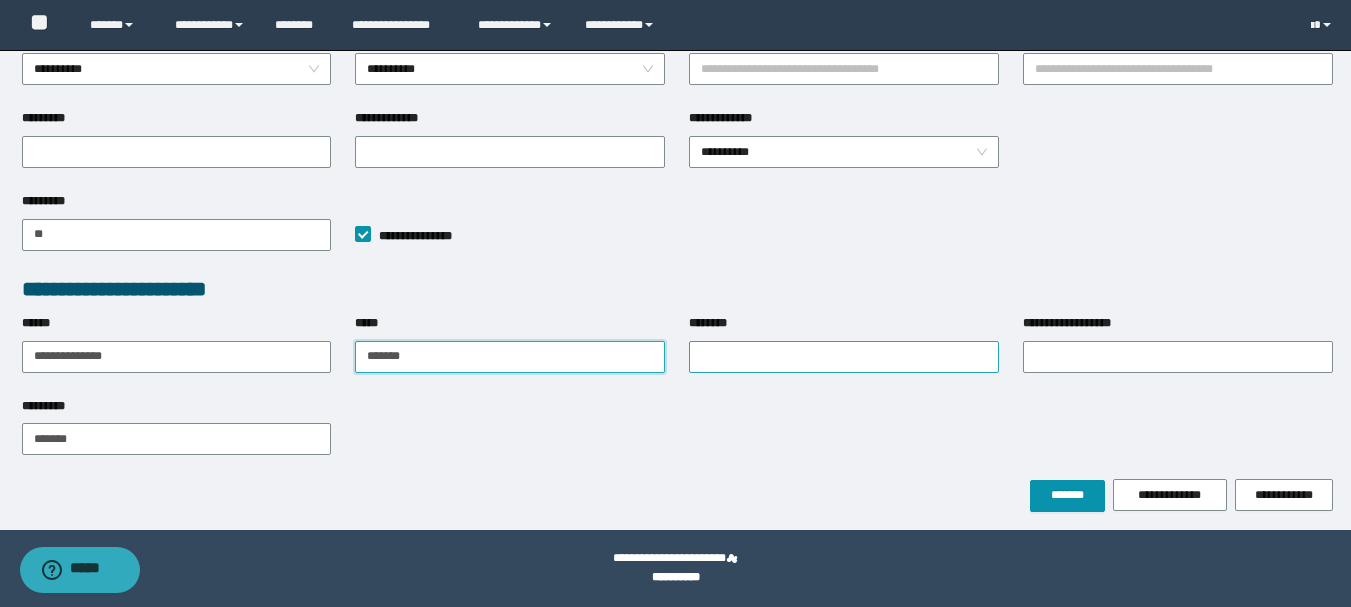 type on "*******" 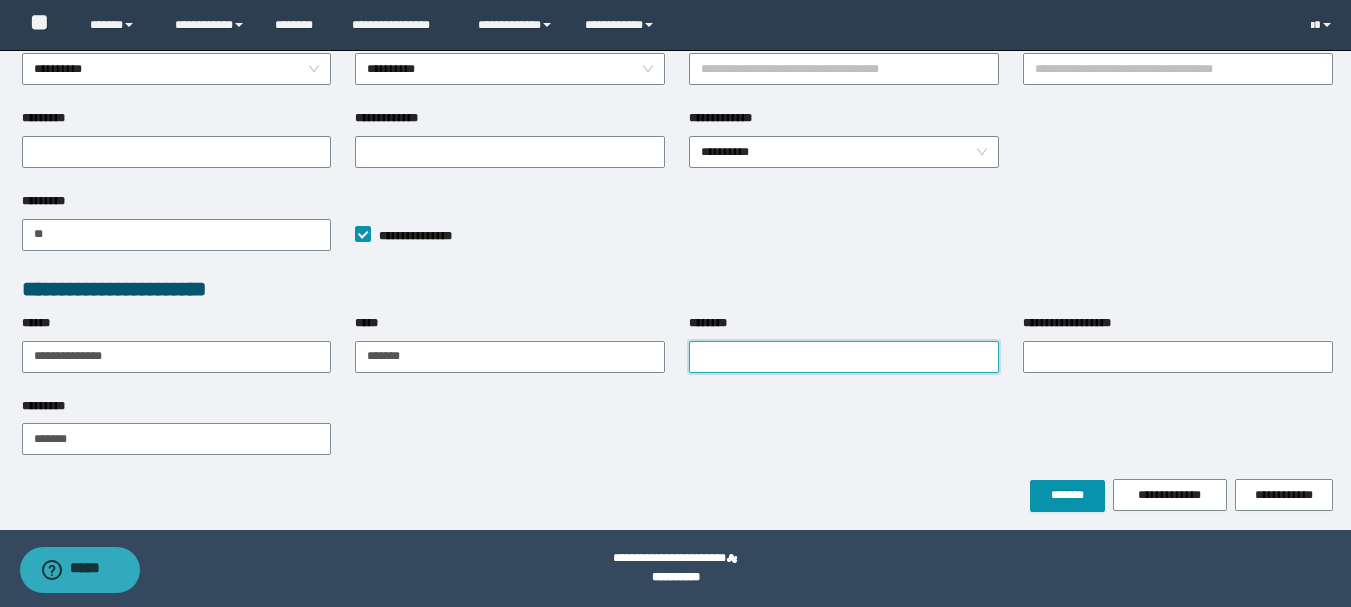 click on "********" at bounding box center [844, 357] 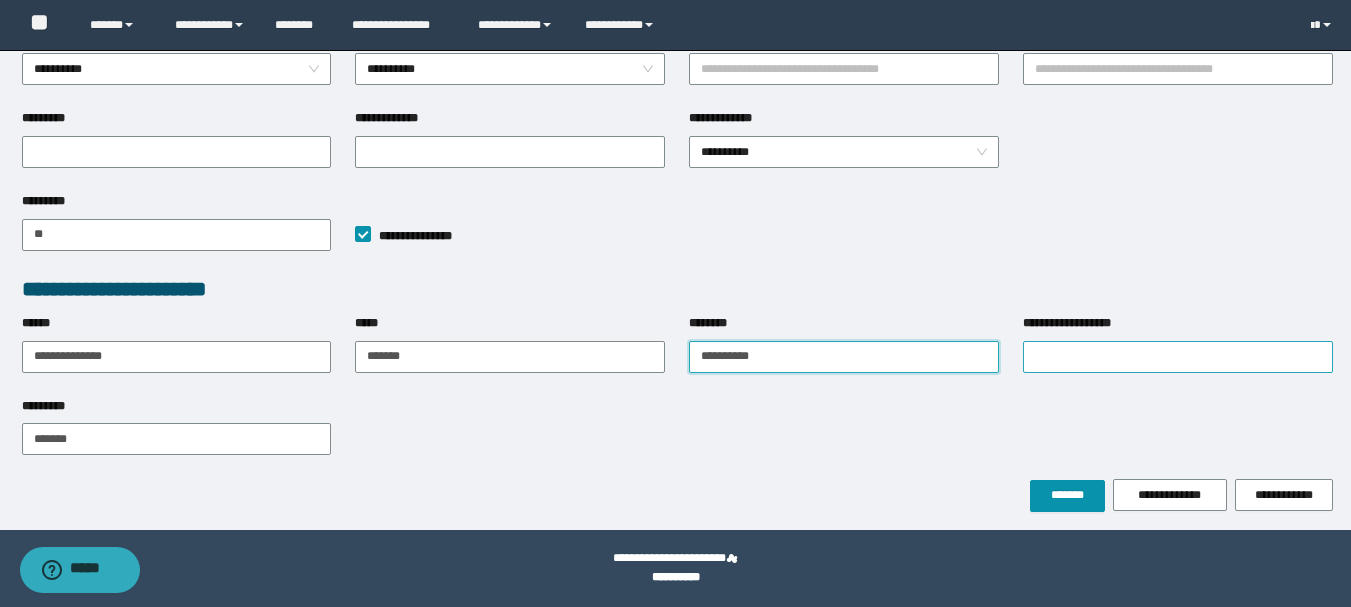 type on "**********" 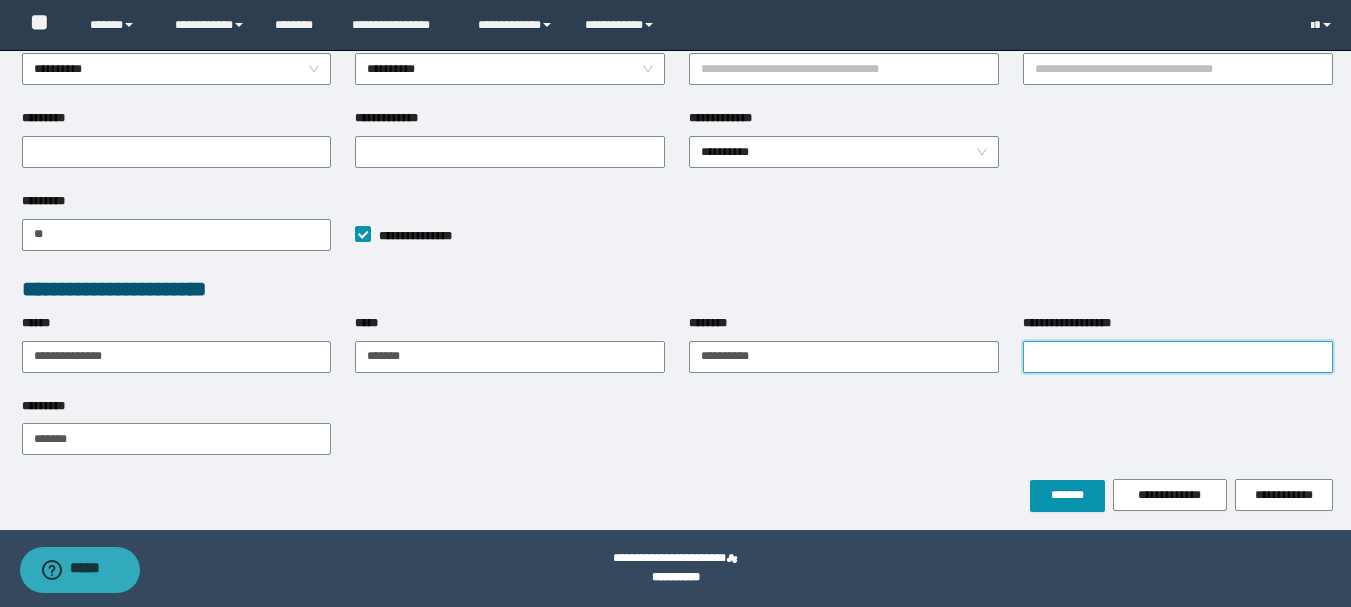 click on "**********" at bounding box center [1178, 357] 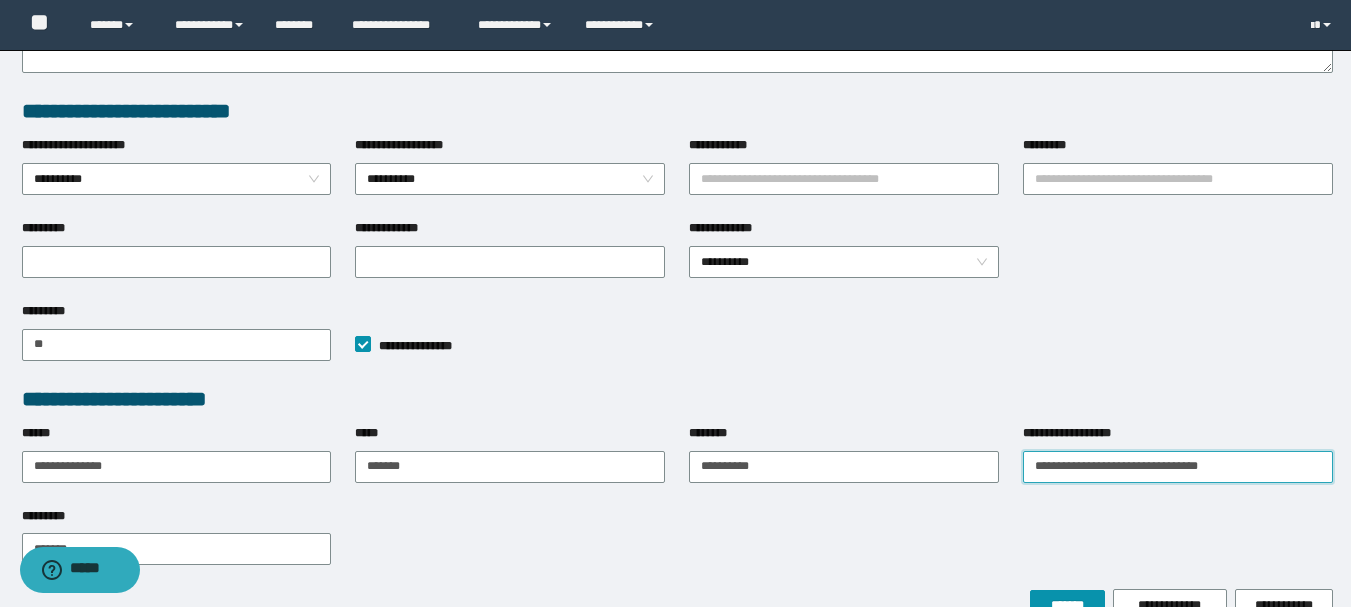scroll, scrollTop: 610, scrollLeft: 0, axis: vertical 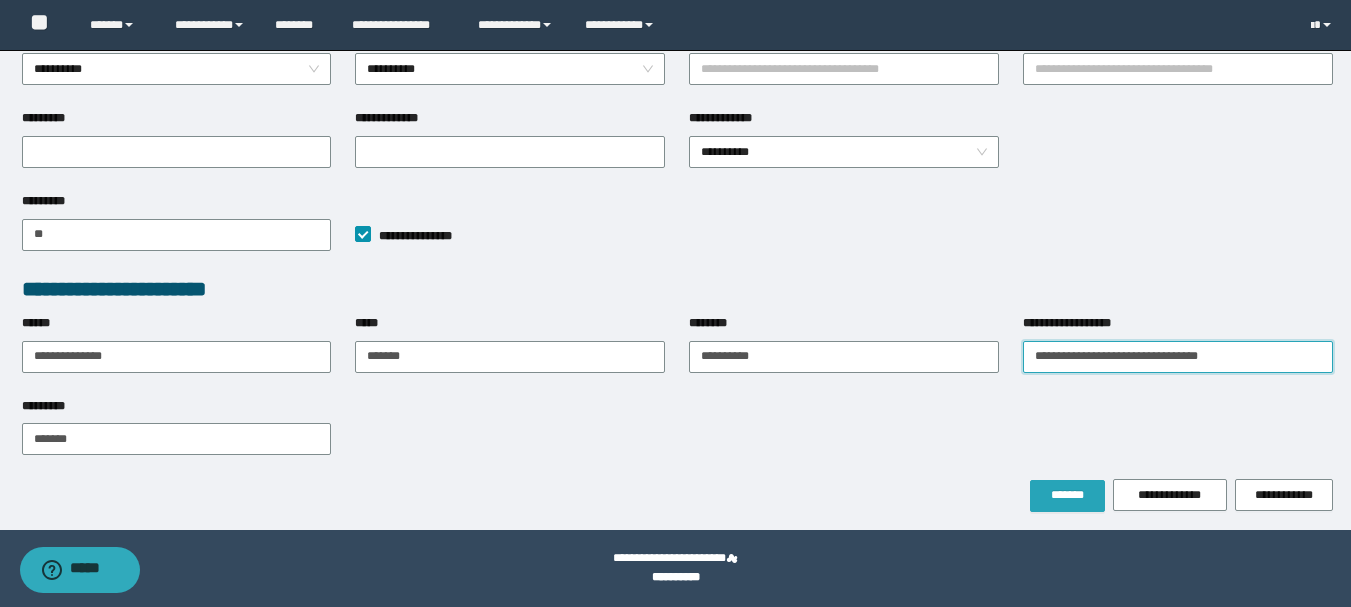 type on "**********" 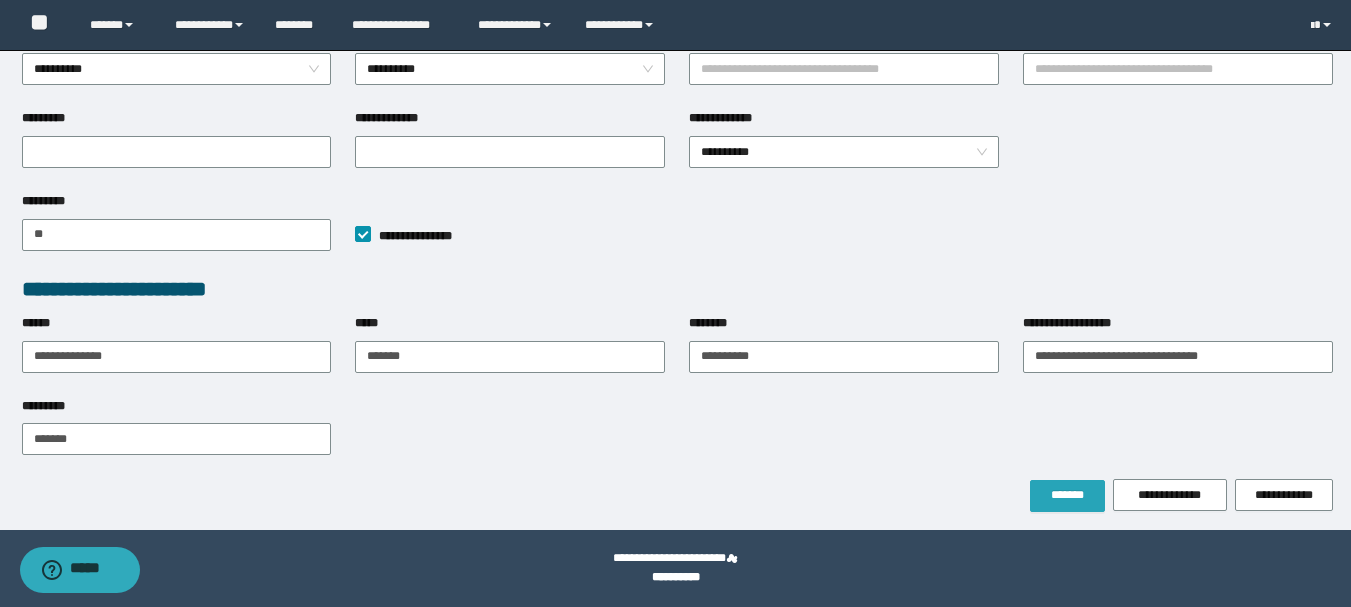 click on "*******" at bounding box center [1067, 495] 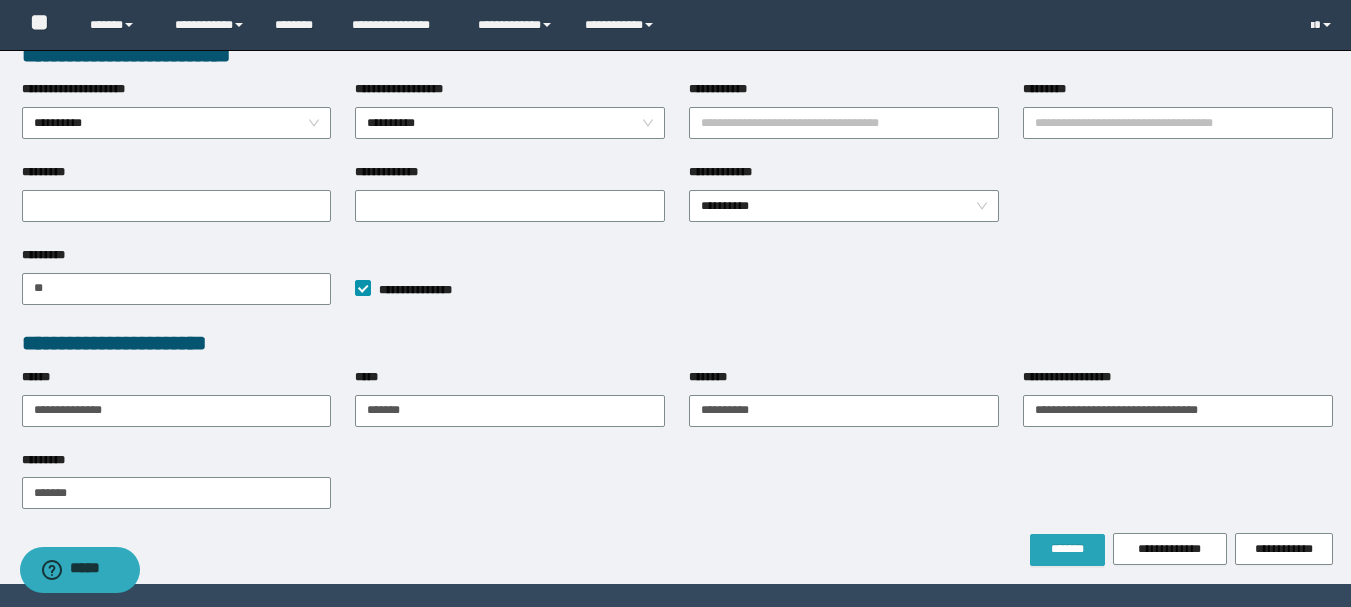 scroll, scrollTop: 610, scrollLeft: 0, axis: vertical 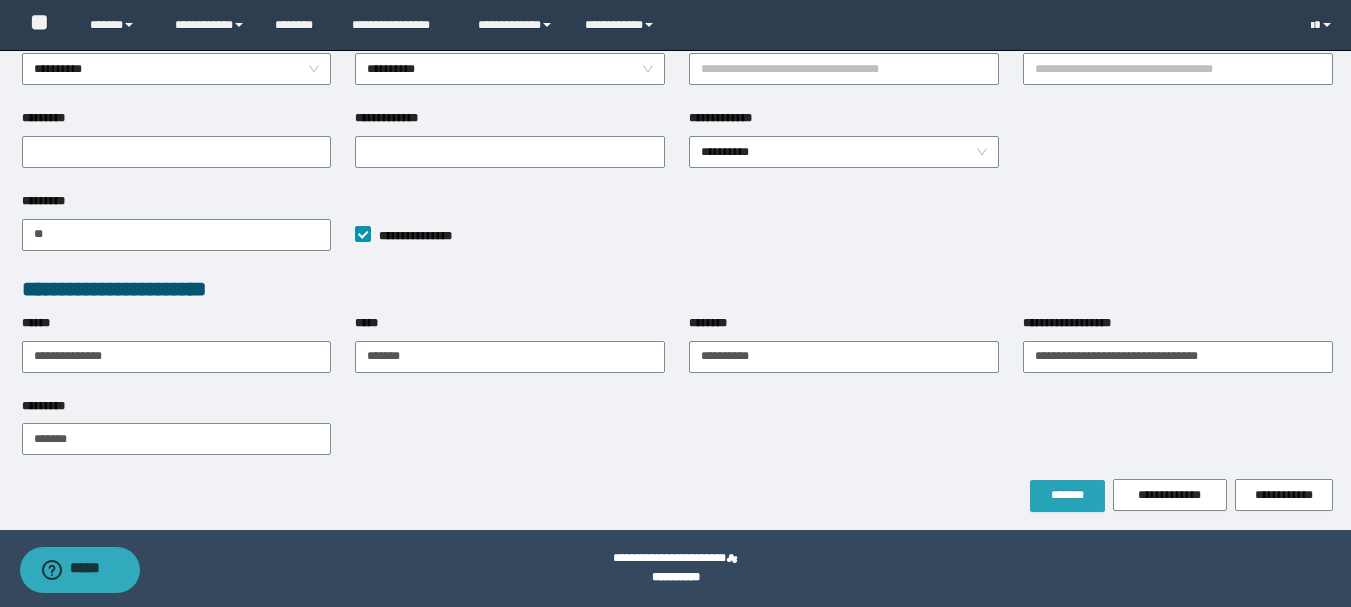 click on "*******" at bounding box center (1067, 495) 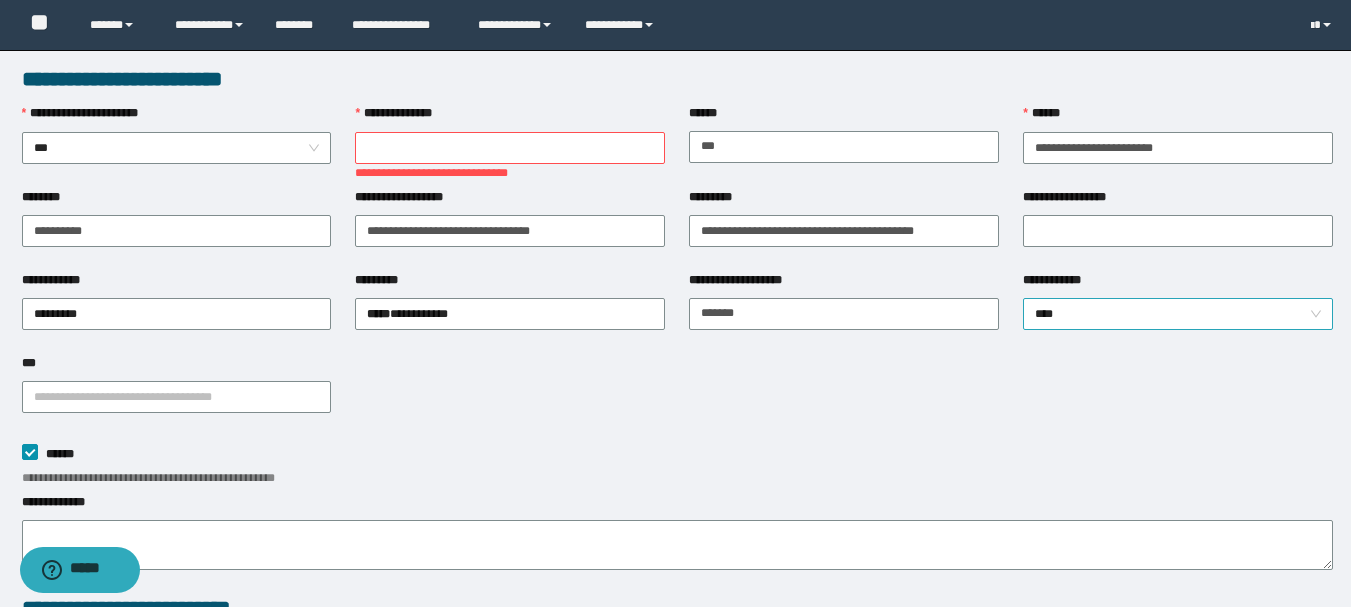 scroll, scrollTop: 0, scrollLeft: 0, axis: both 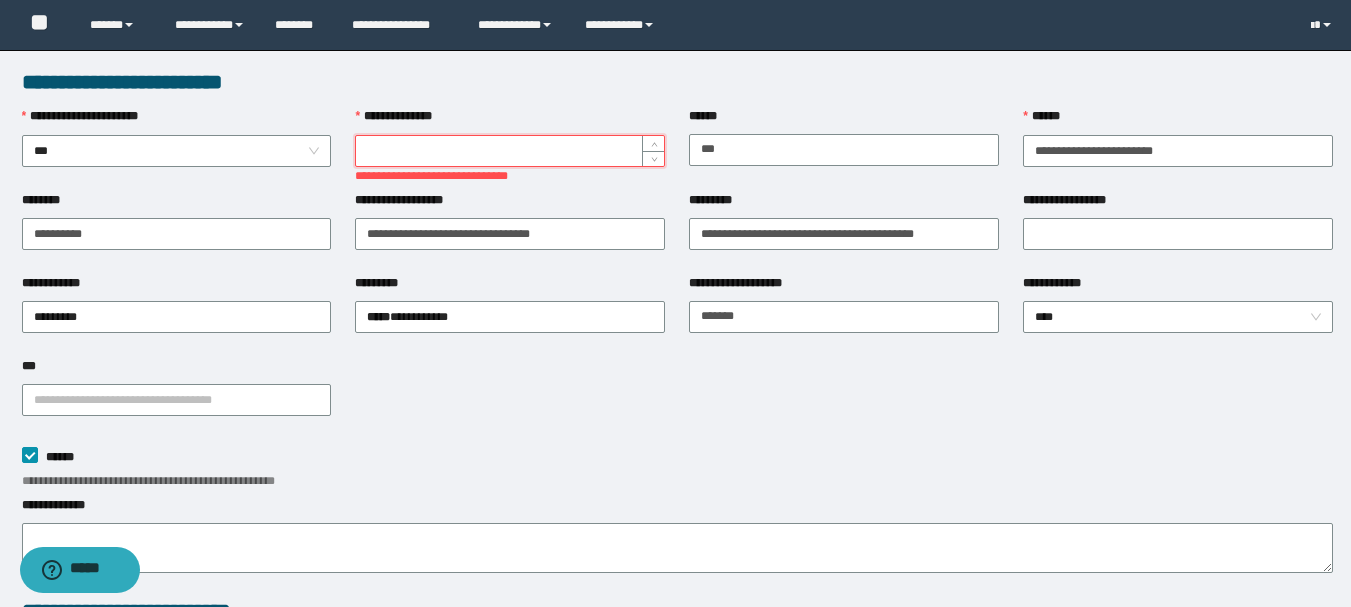 click on "**********" at bounding box center [510, 151] 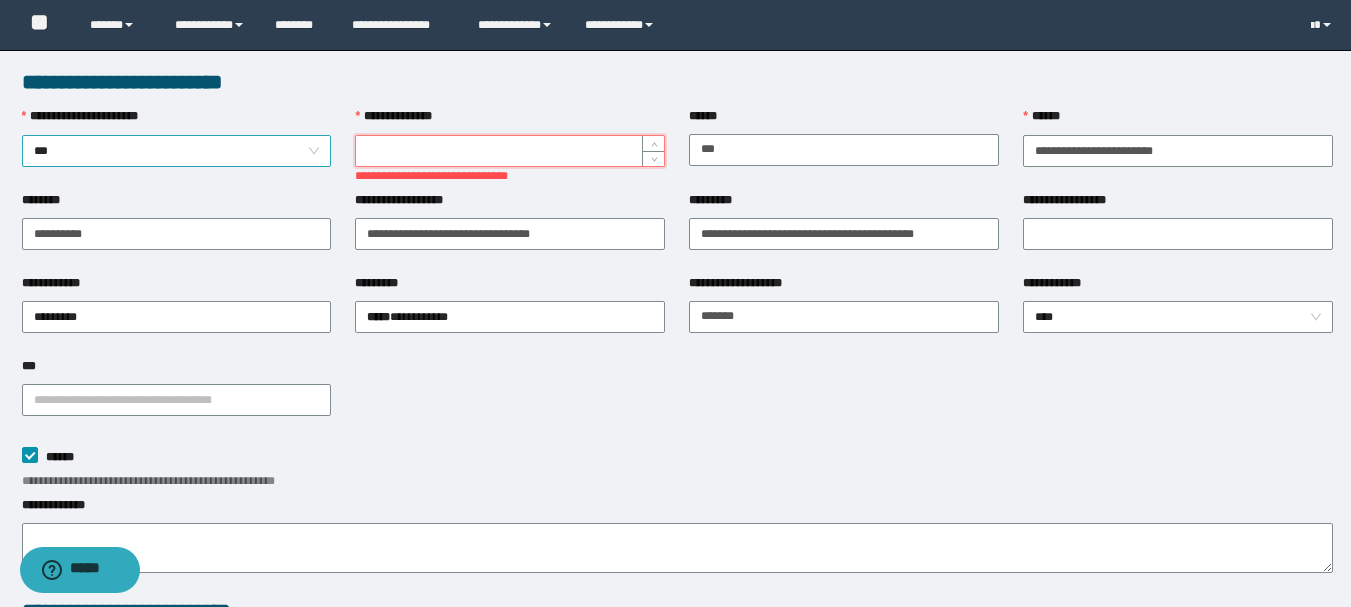 click on "***" at bounding box center [177, 151] 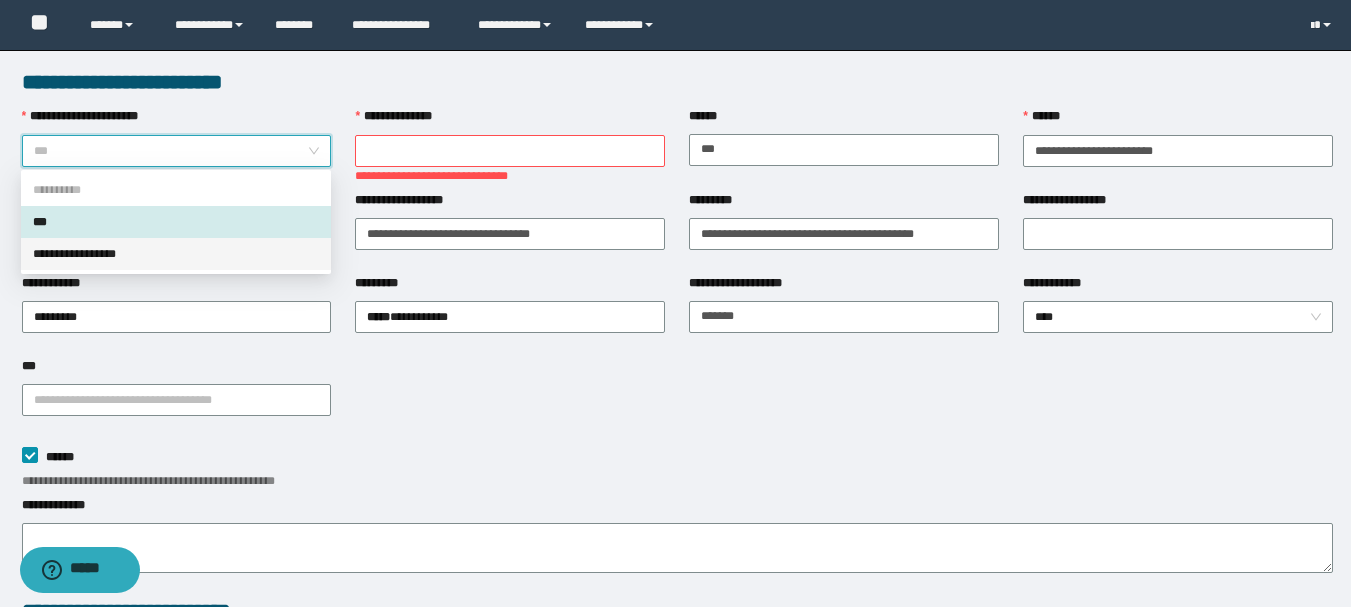 click on "**********" at bounding box center [176, 254] 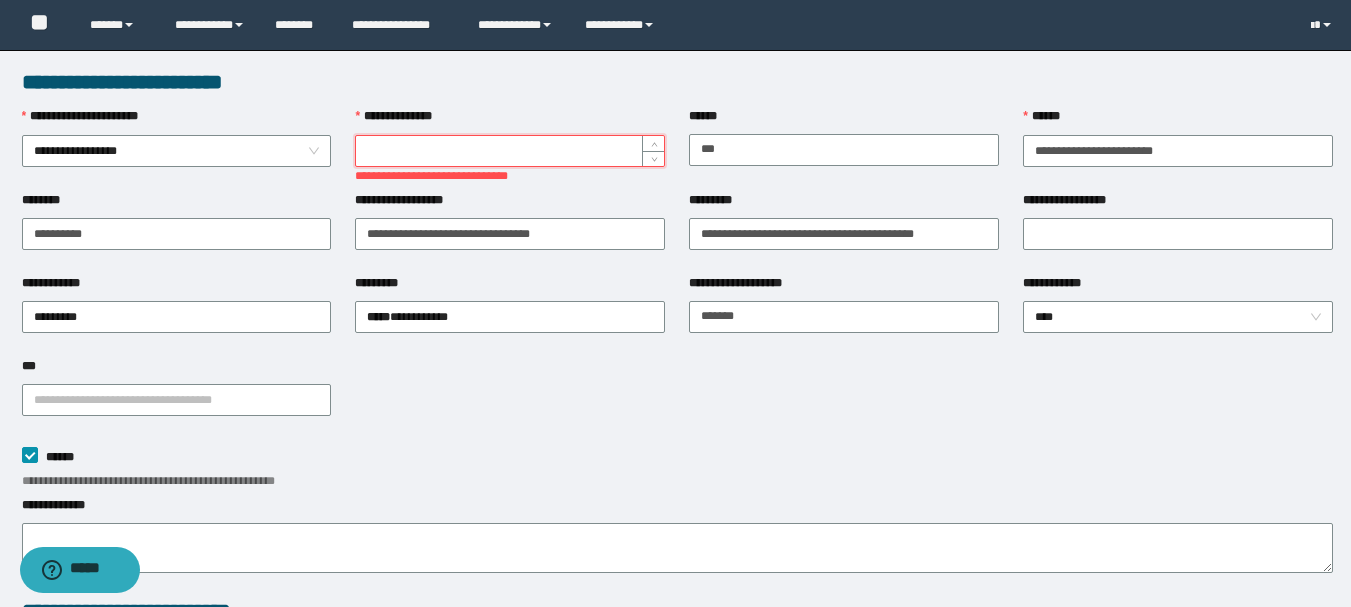 click on "**********" at bounding box center [510, 151] 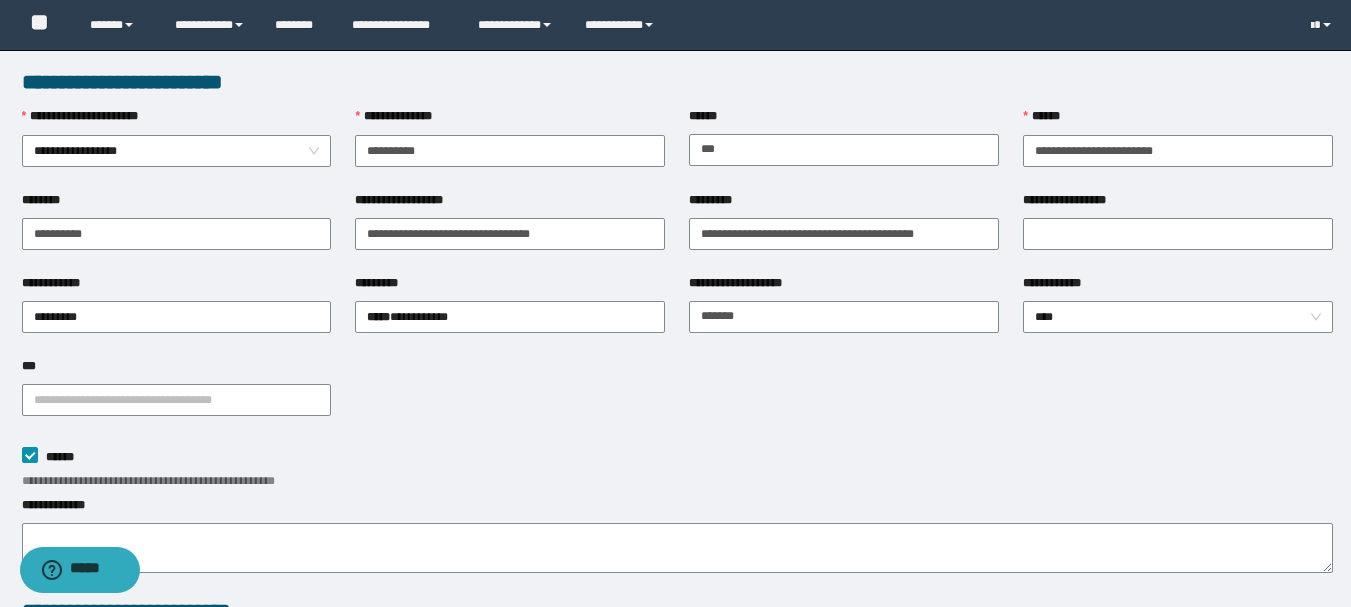 click on "**********" at bounding box center [677, 468] 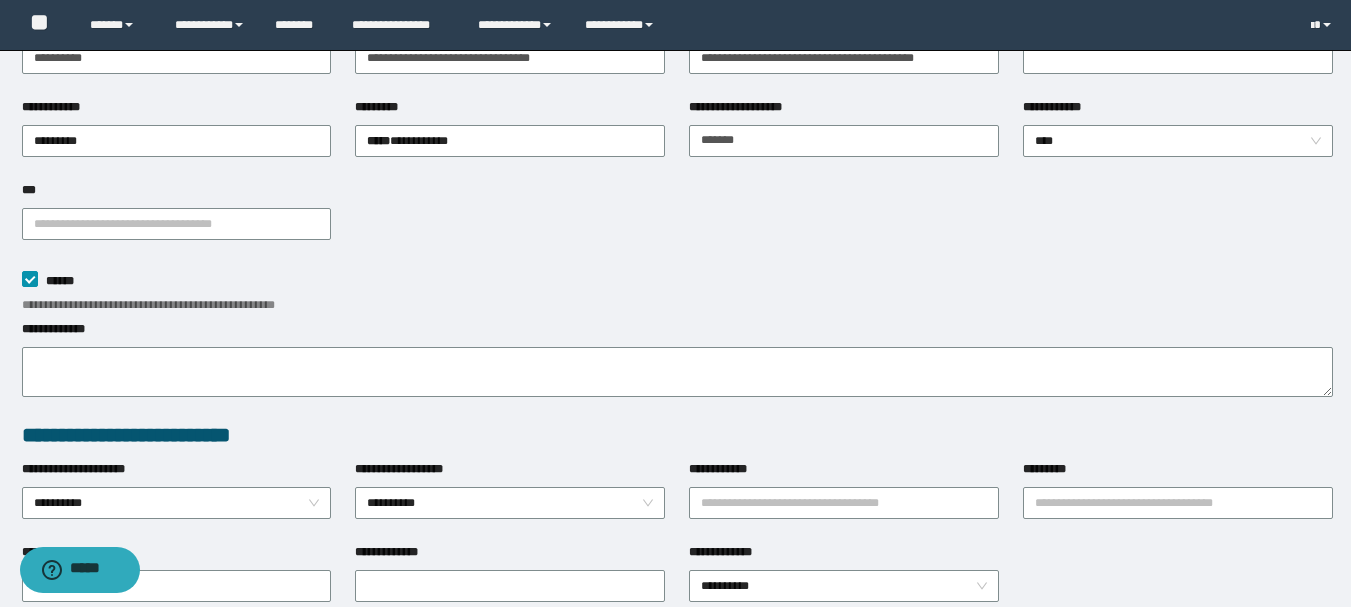 scroll, scrollTop: 0, scrollLeft: 0, axis: both 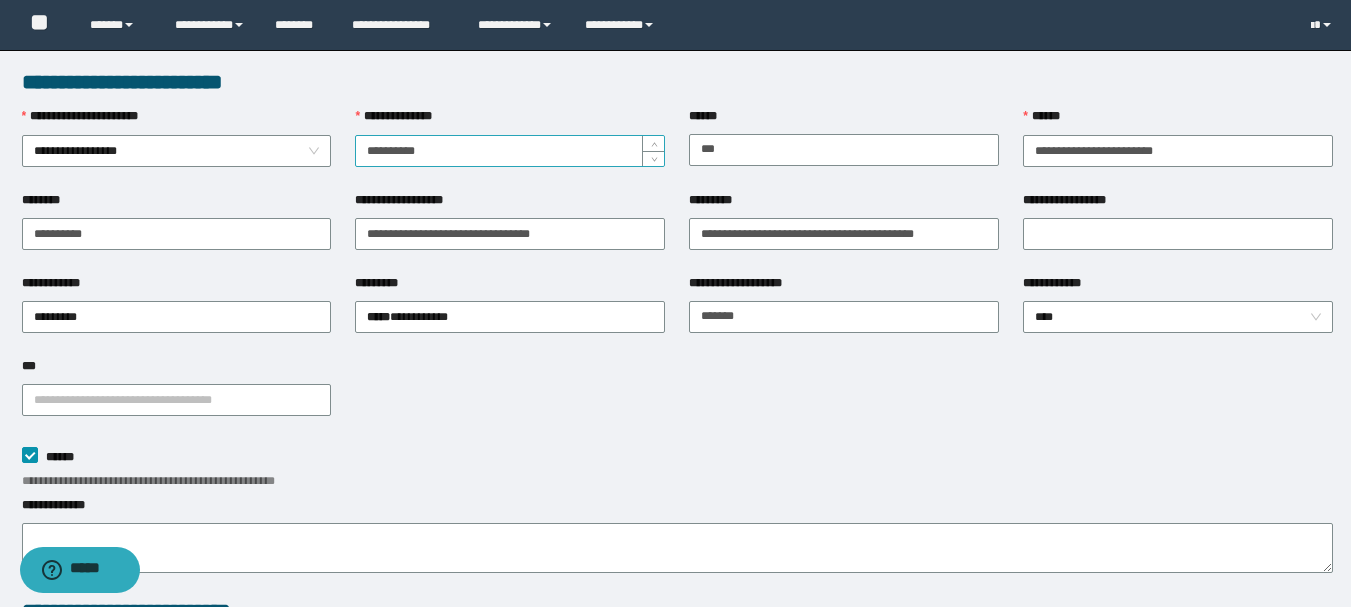 click on "**********" at bounding box center [510, 151] 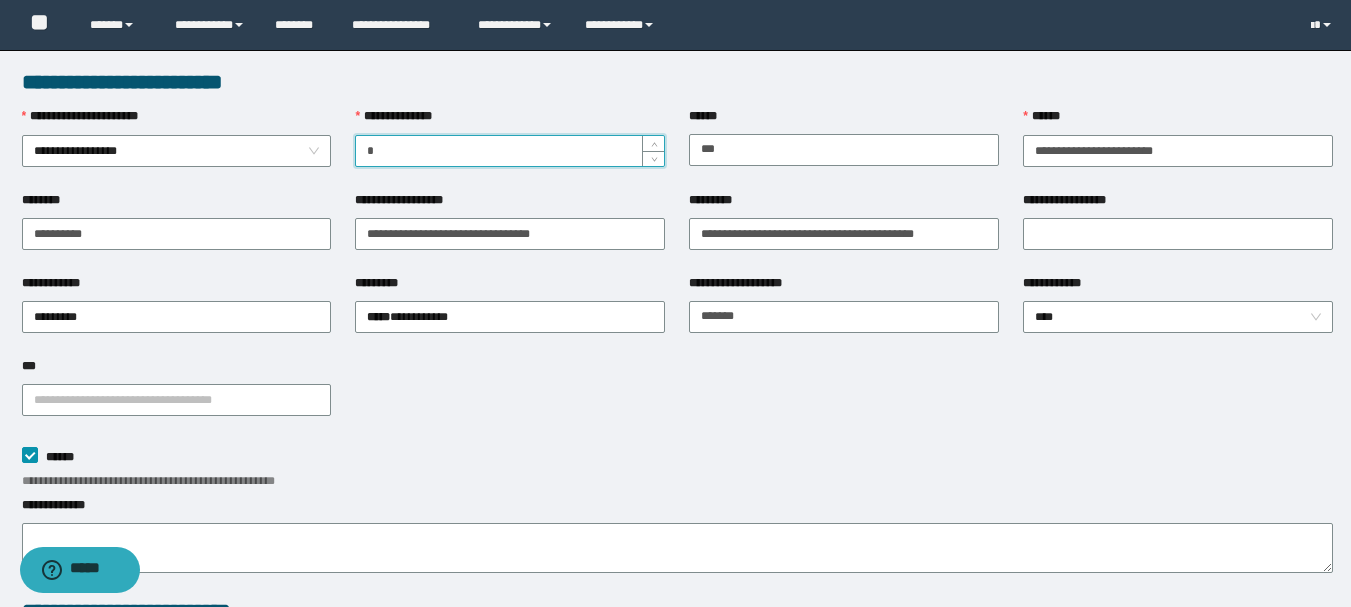 type on "*" 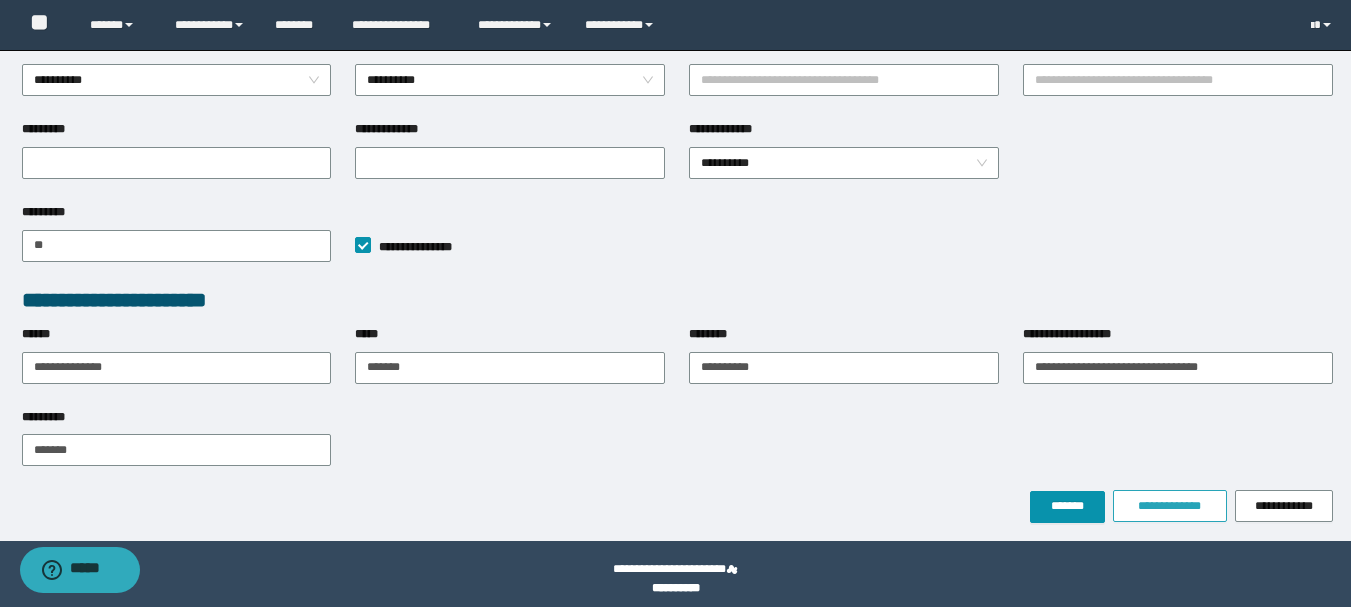 scroll, scrollTop: 610, scrollLeft: 0, axis: vertical 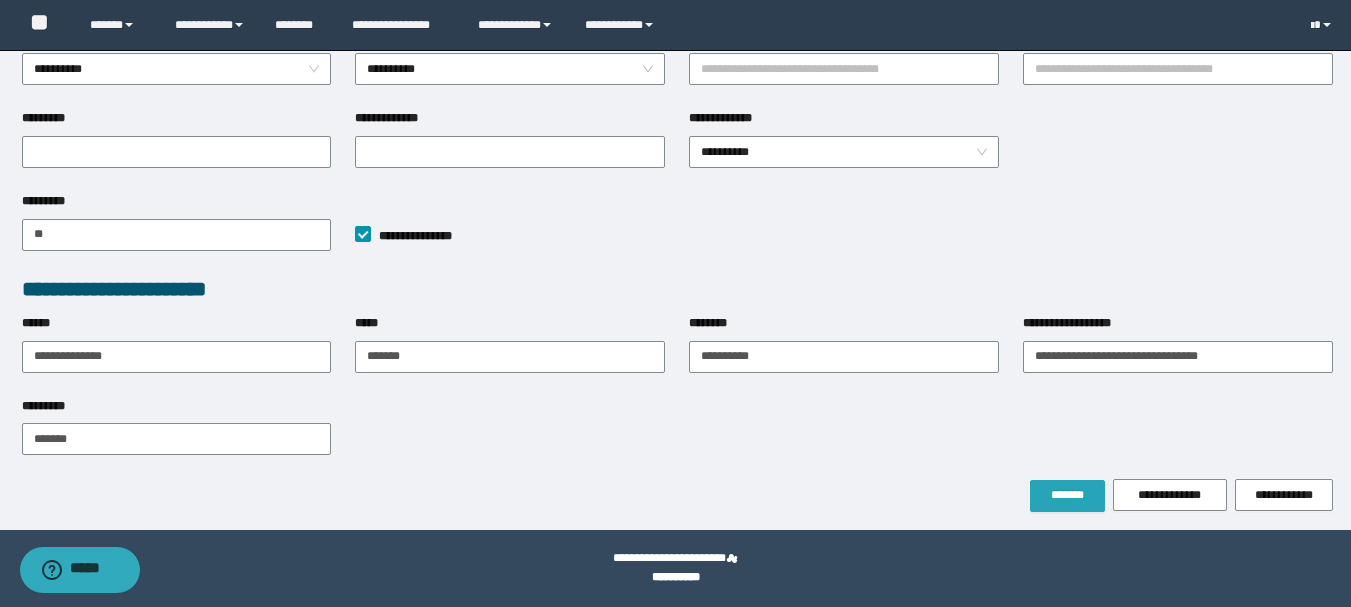 click on "*******" at bounding box center (1067, 495) 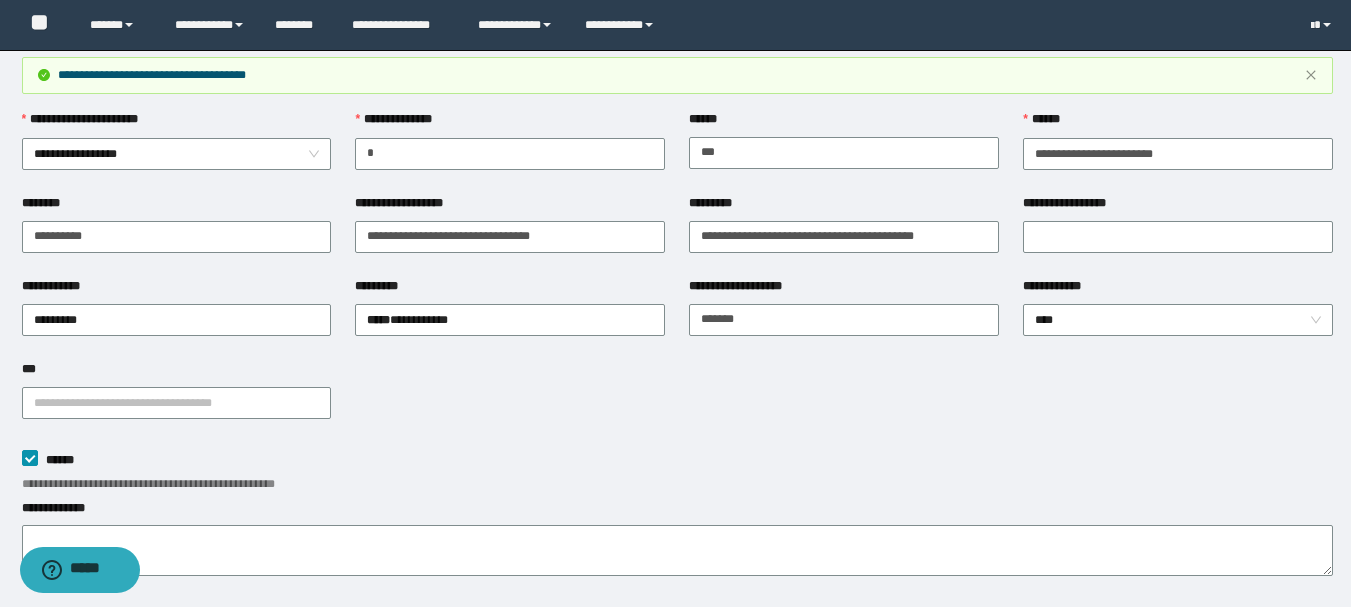 scroll, scrollTop: 0, scrollLeft: 0, axis: both 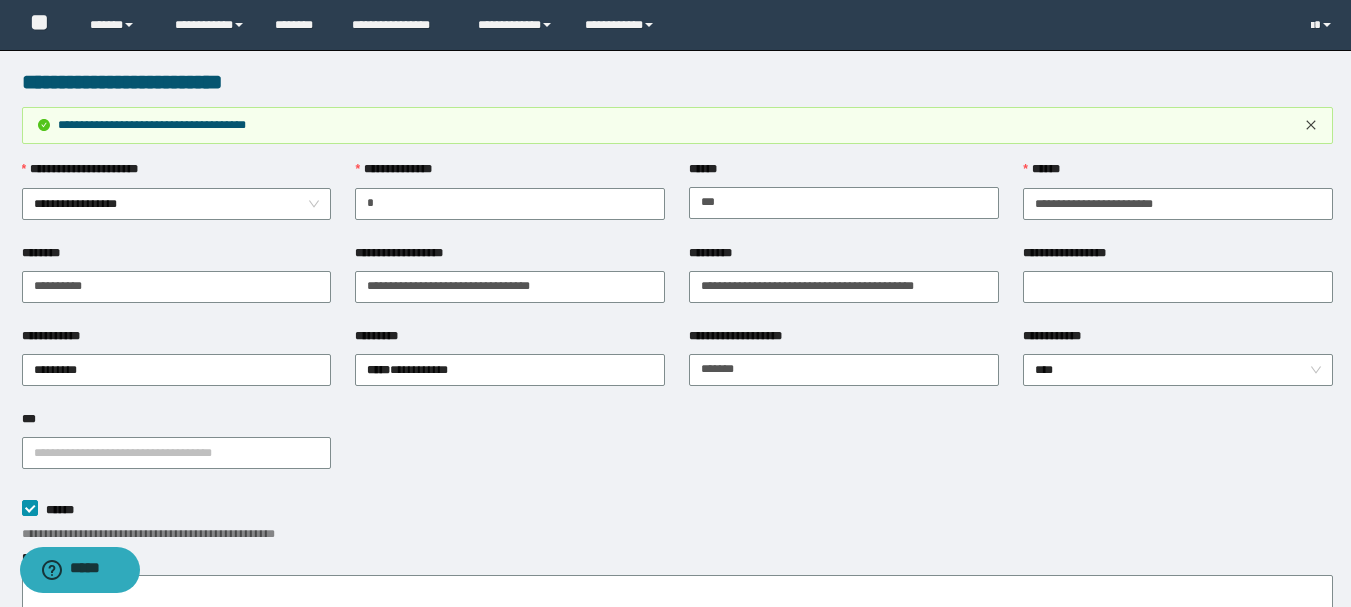 click 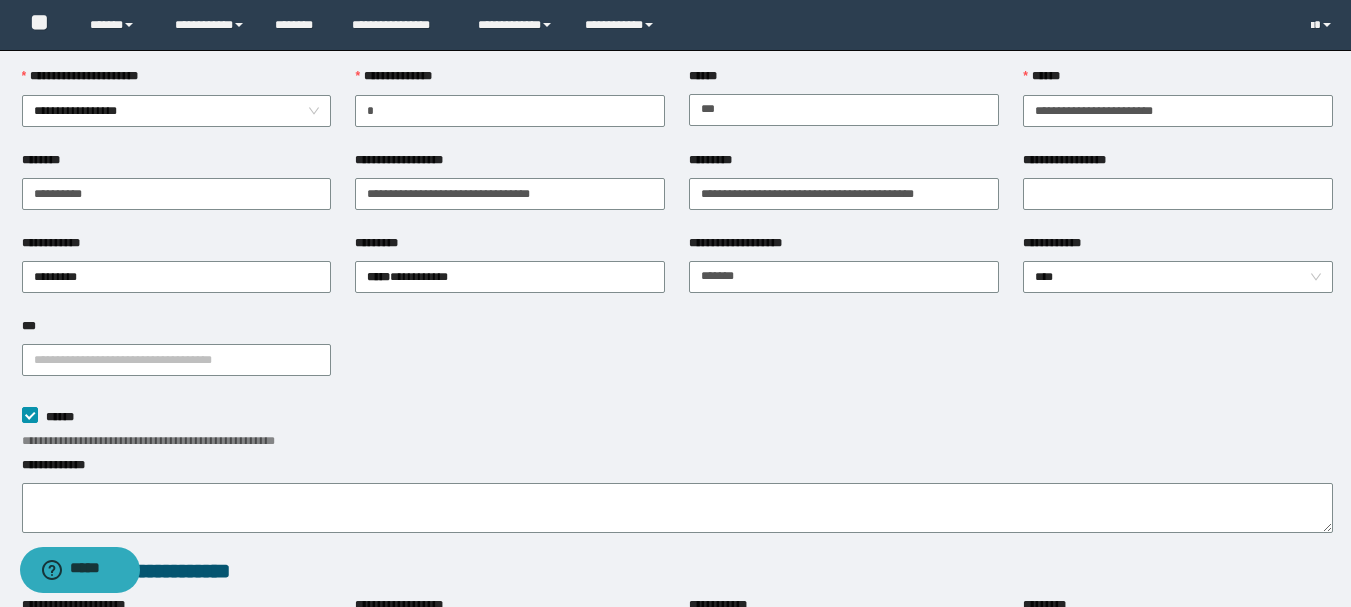 scroll, scrollTop: 0, scrollLeft: 0, axis: both 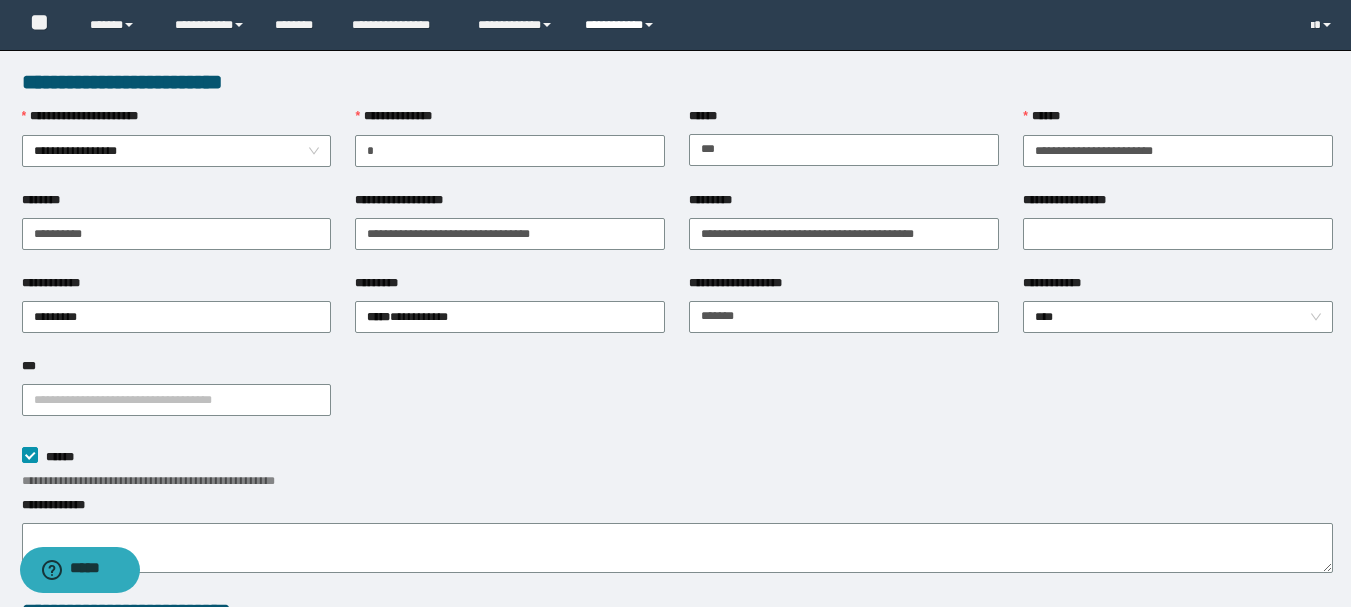 click on "**********" at bounding box center (622, 25) 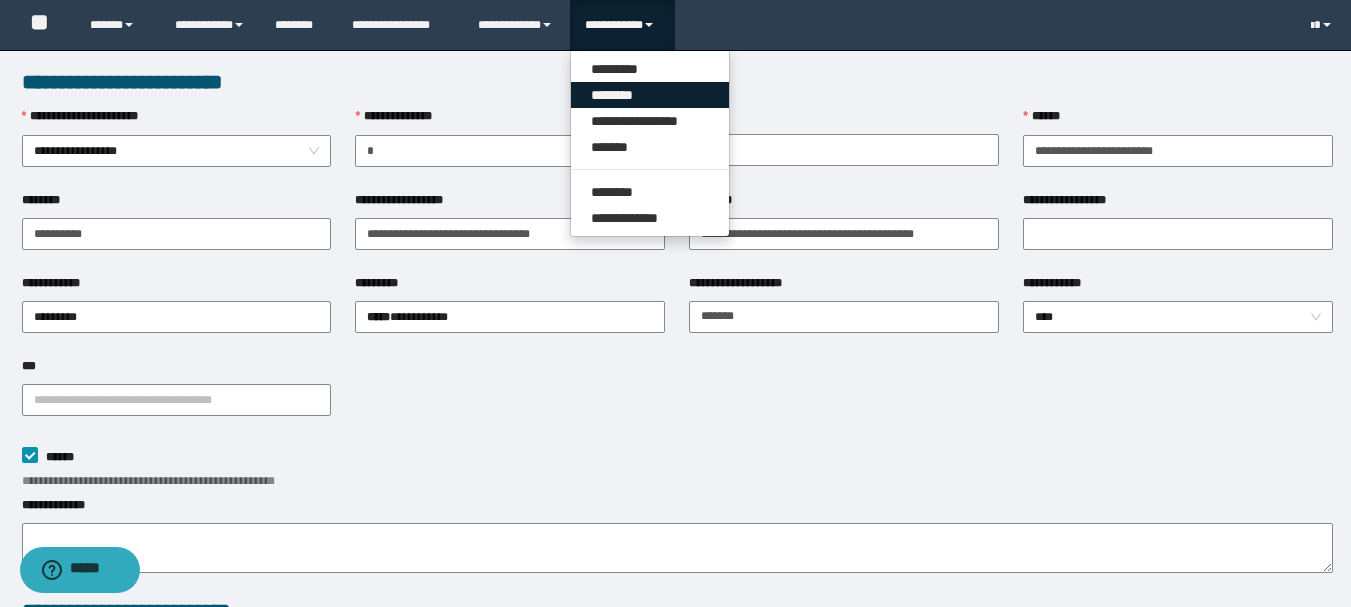 click on "********" at bounding box center (650, 95) 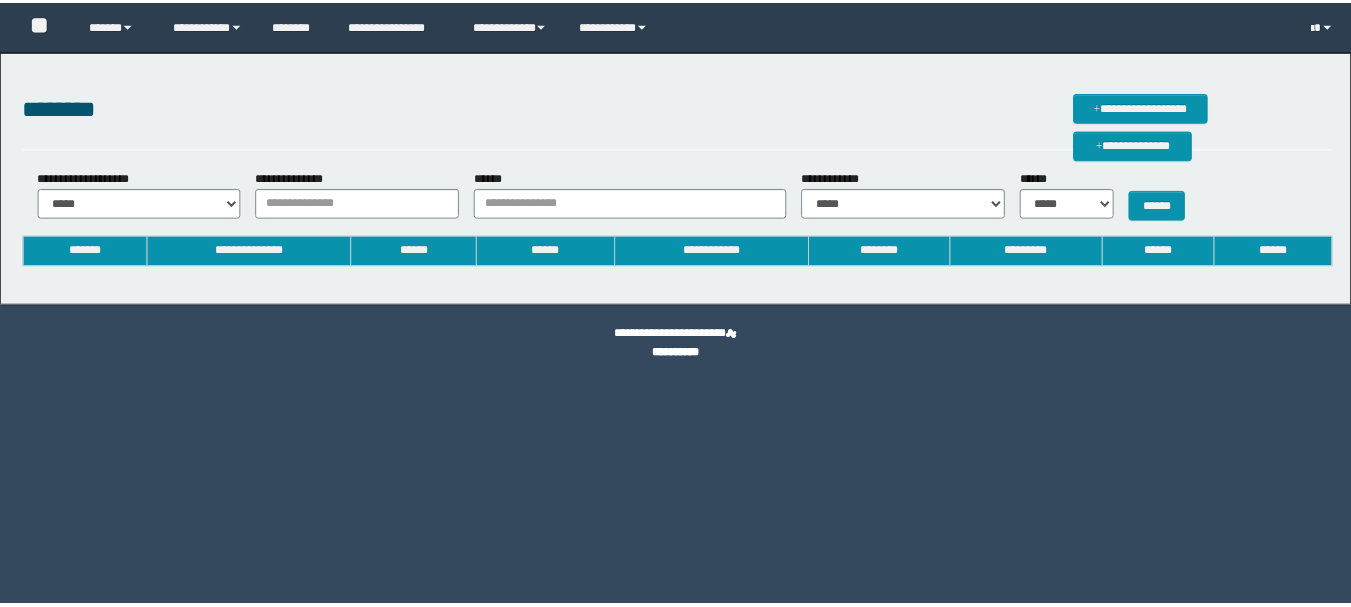 scroll, scrollTop: 0, scrollLeft: 0, axis: both 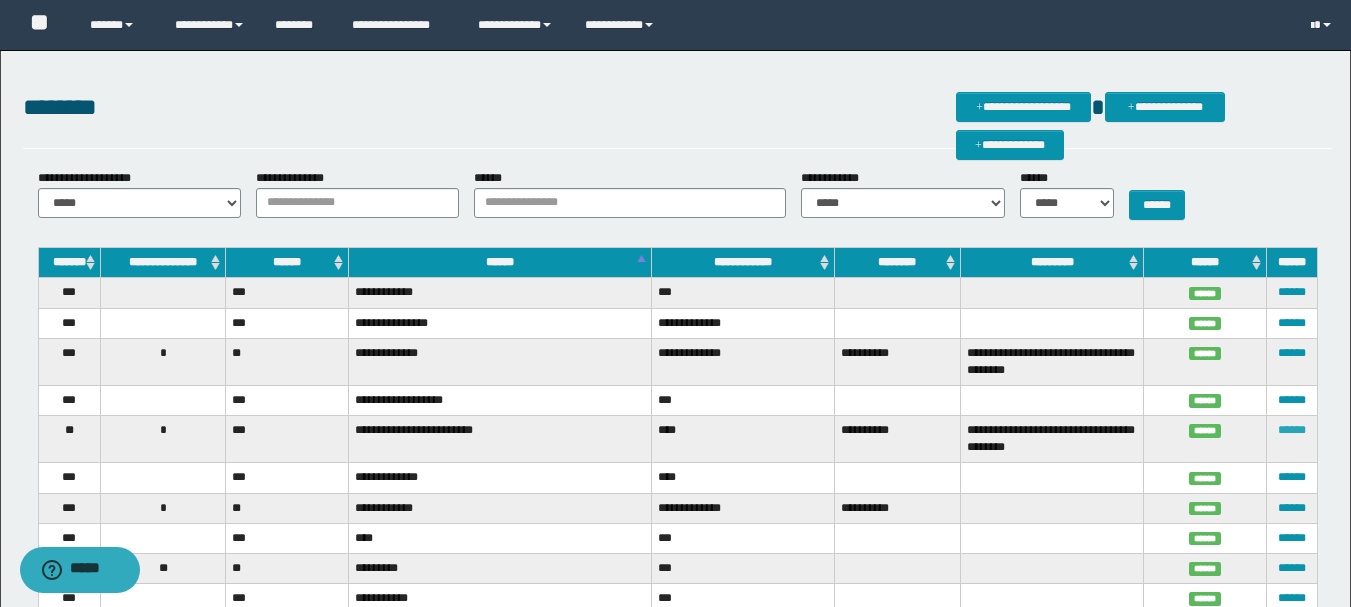 click on "******" at bounding box center [1292, 430] 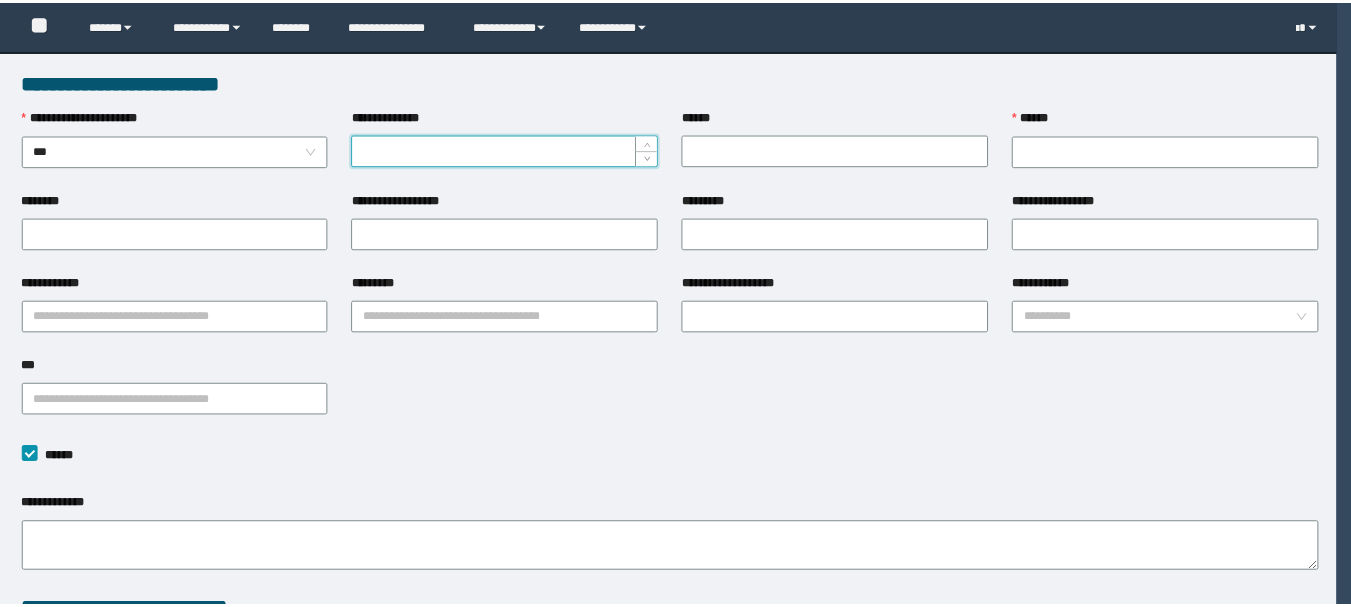 scroll, scrollTop: 0, scrollLeft: 0, axis: both 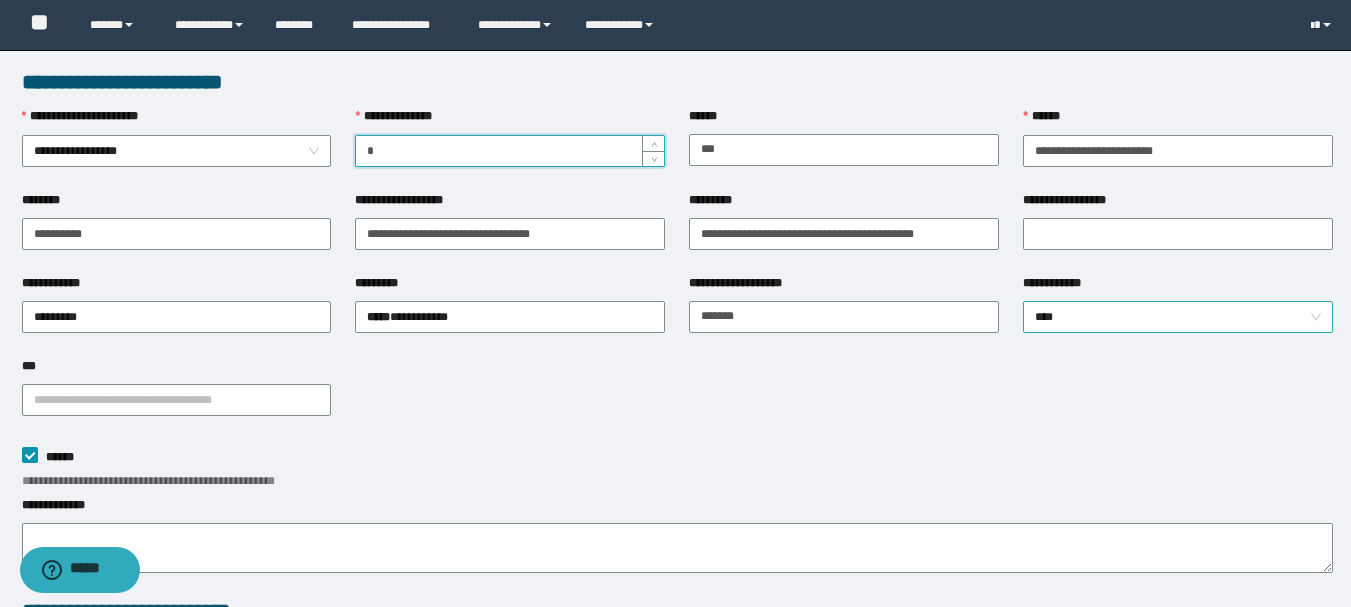 click on "****" at bounding box center [1178, 317] 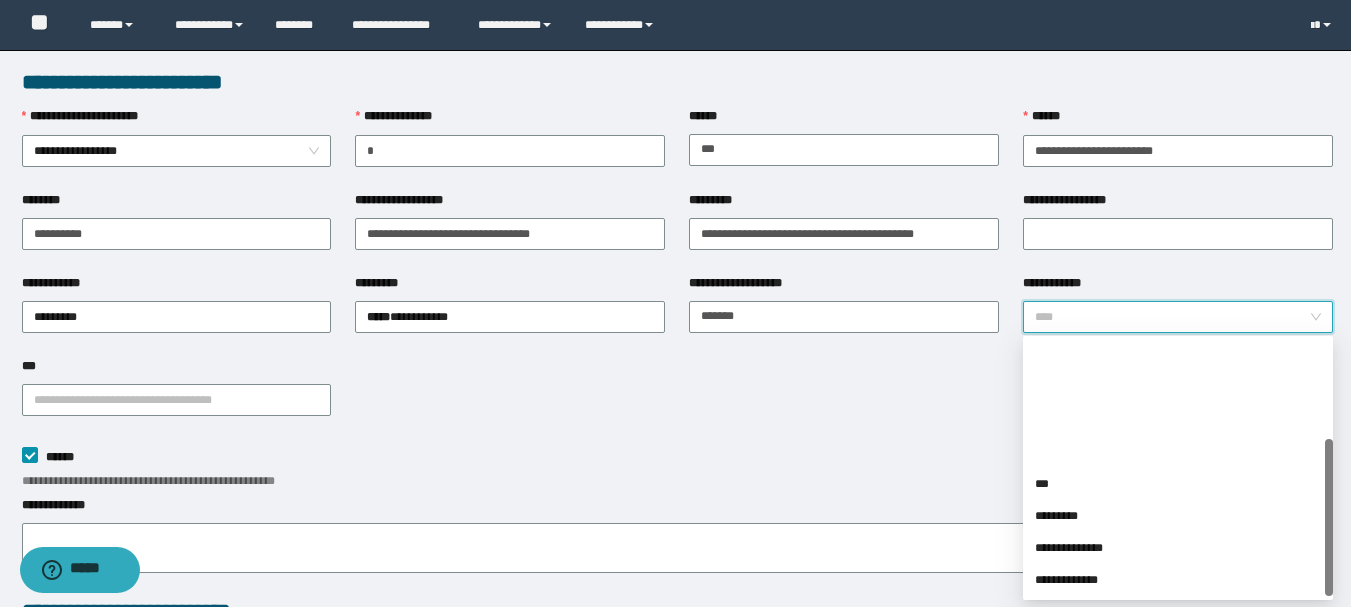 scroll, scrollTop: 160, scrollLeft: 0, axis: vertical 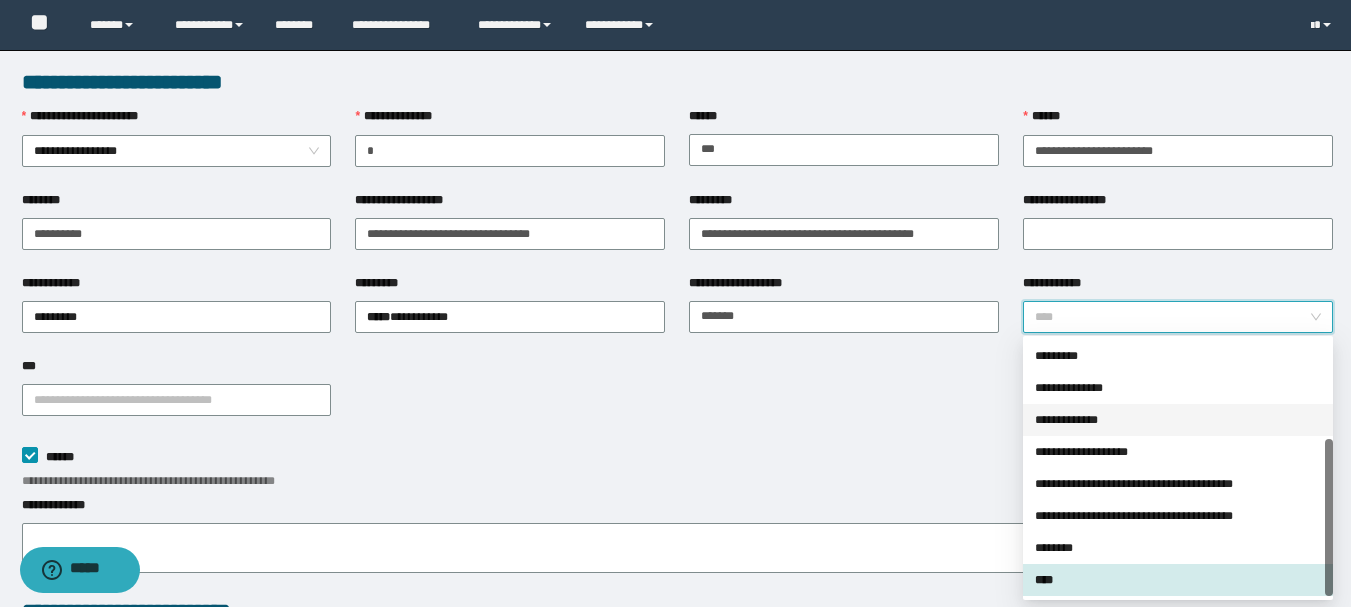 click on "**********" at bounding box center [1178, 420] 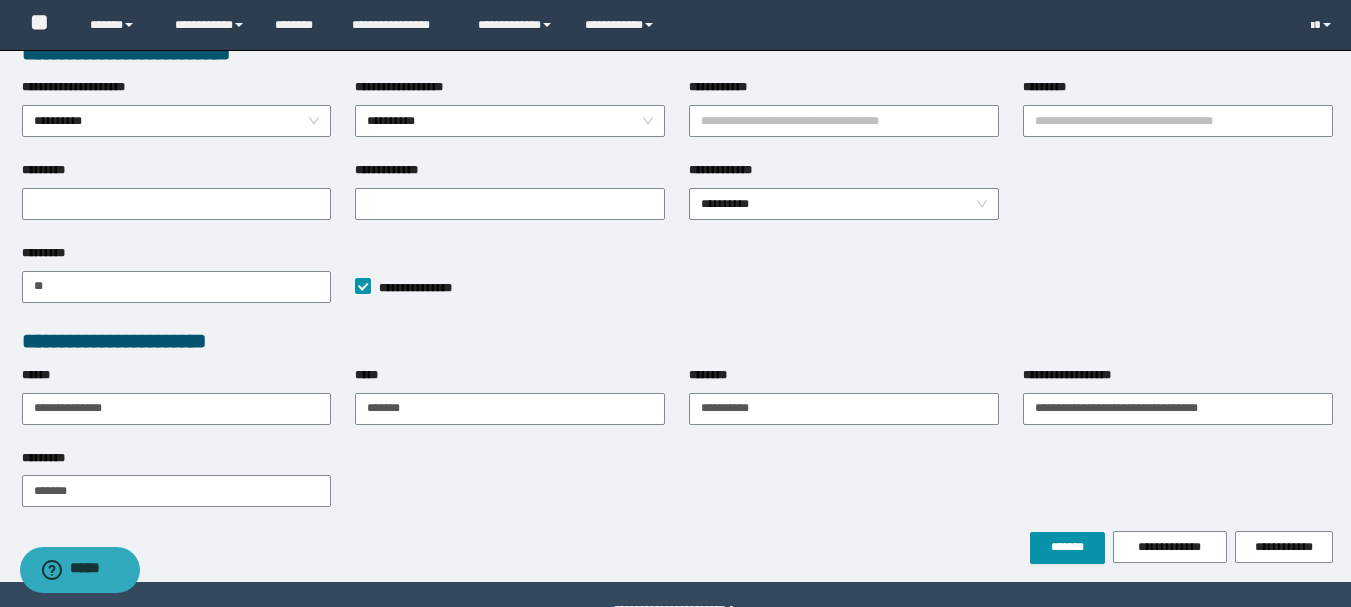 scroll, scrollTop: 610, scrollLeft: 0, axis: vertical 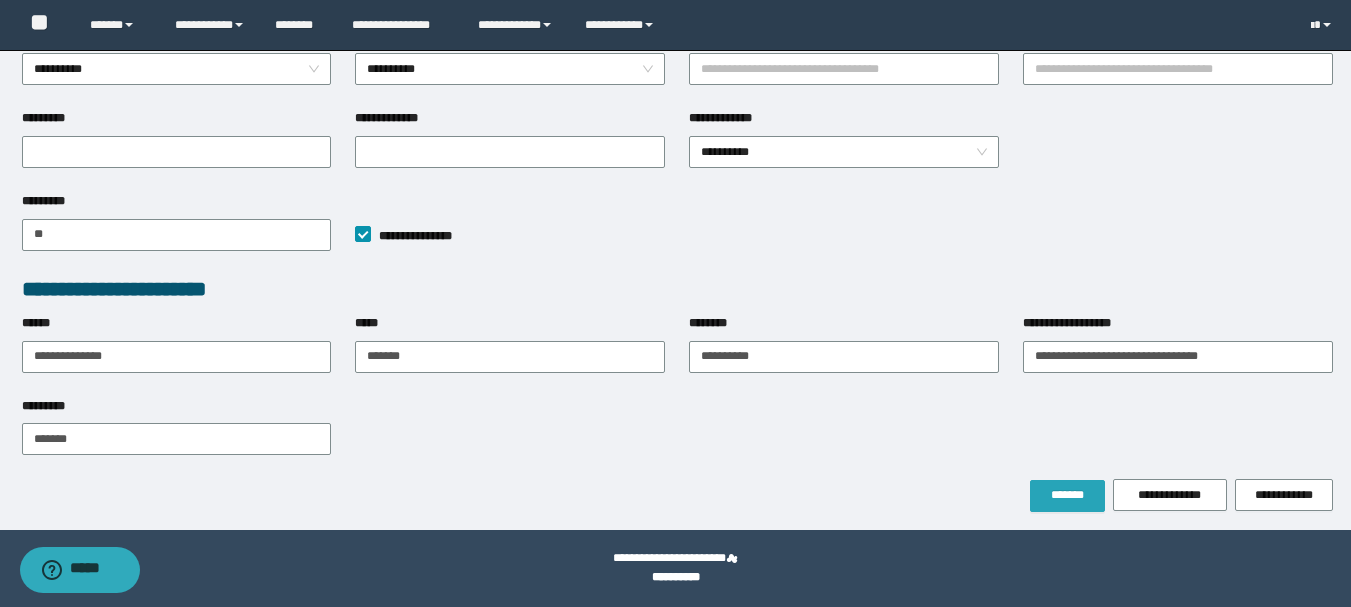 click on "*******" at bounding box center (1067, 495) 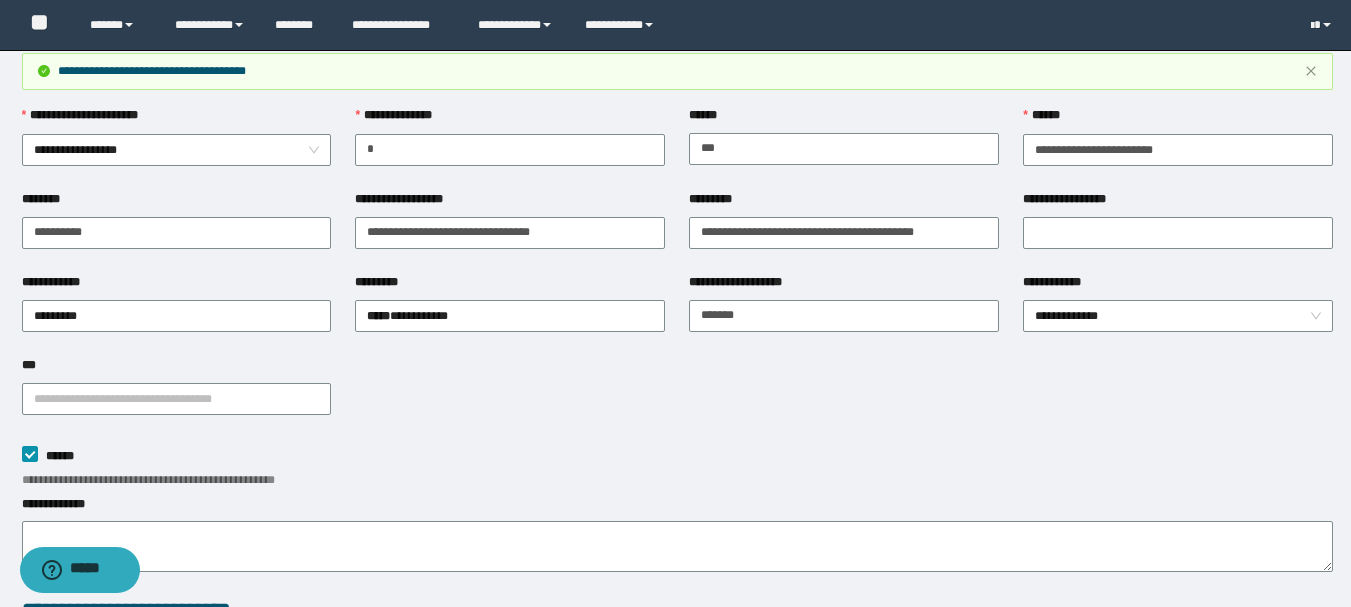 scroll, scrollTop: 0, scrollLeft: 0, axis: both 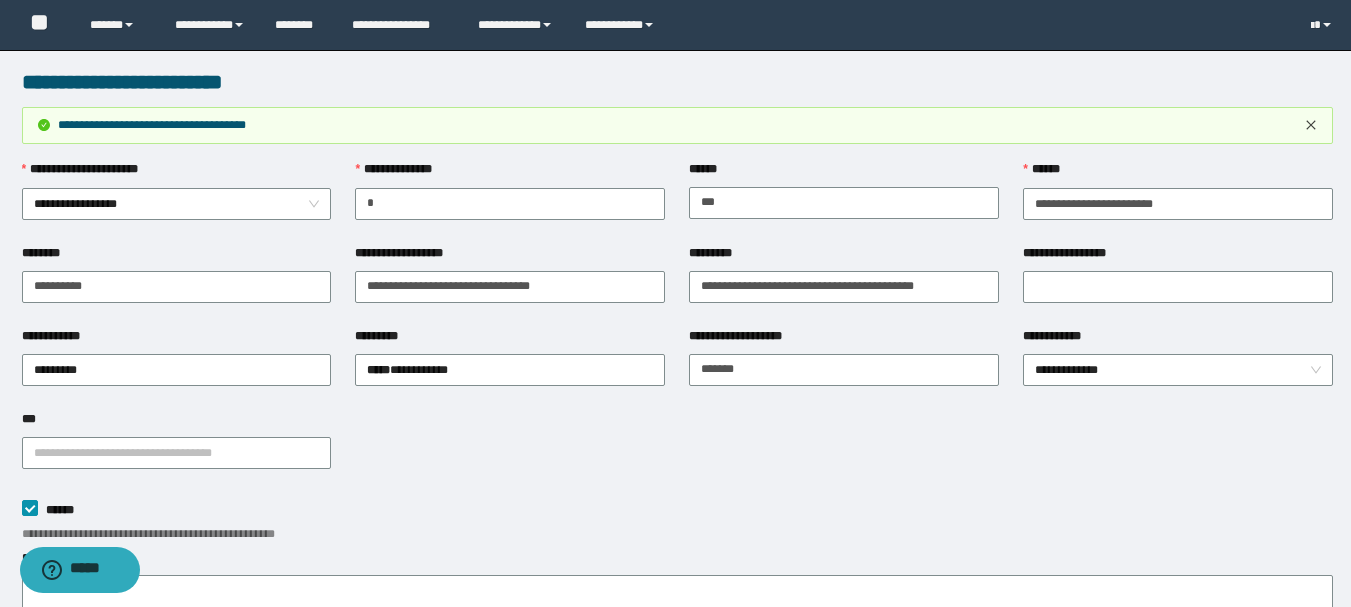 click 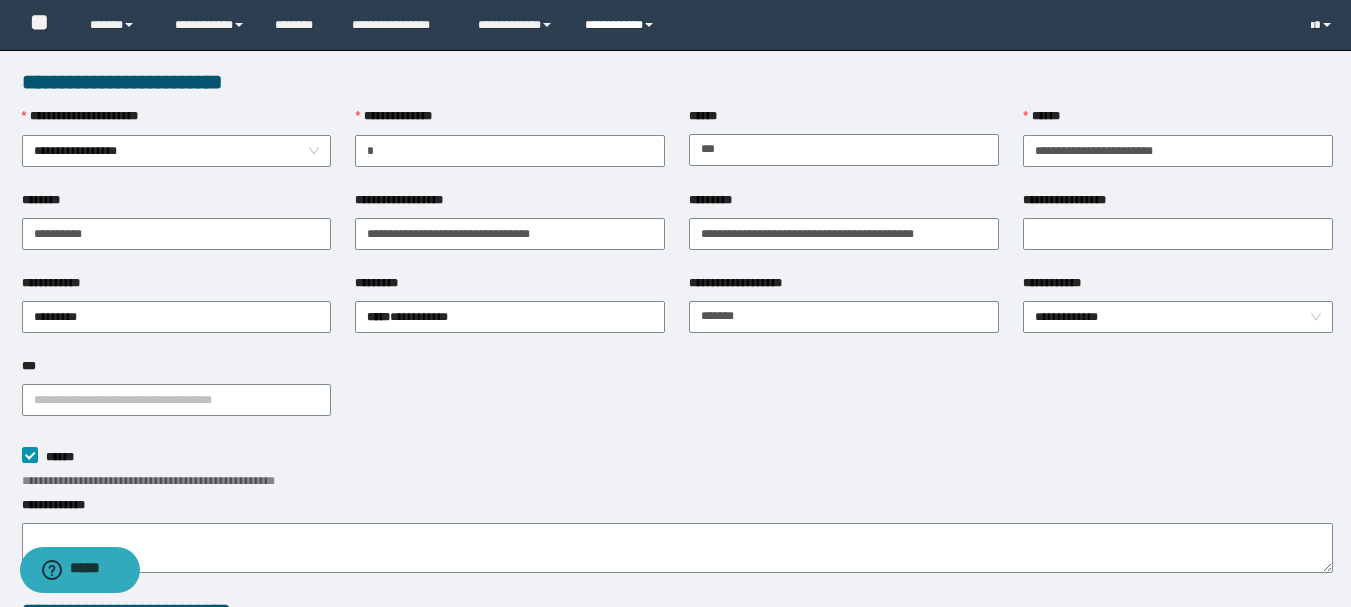 click on "**********" at bounding box center (622, 25) 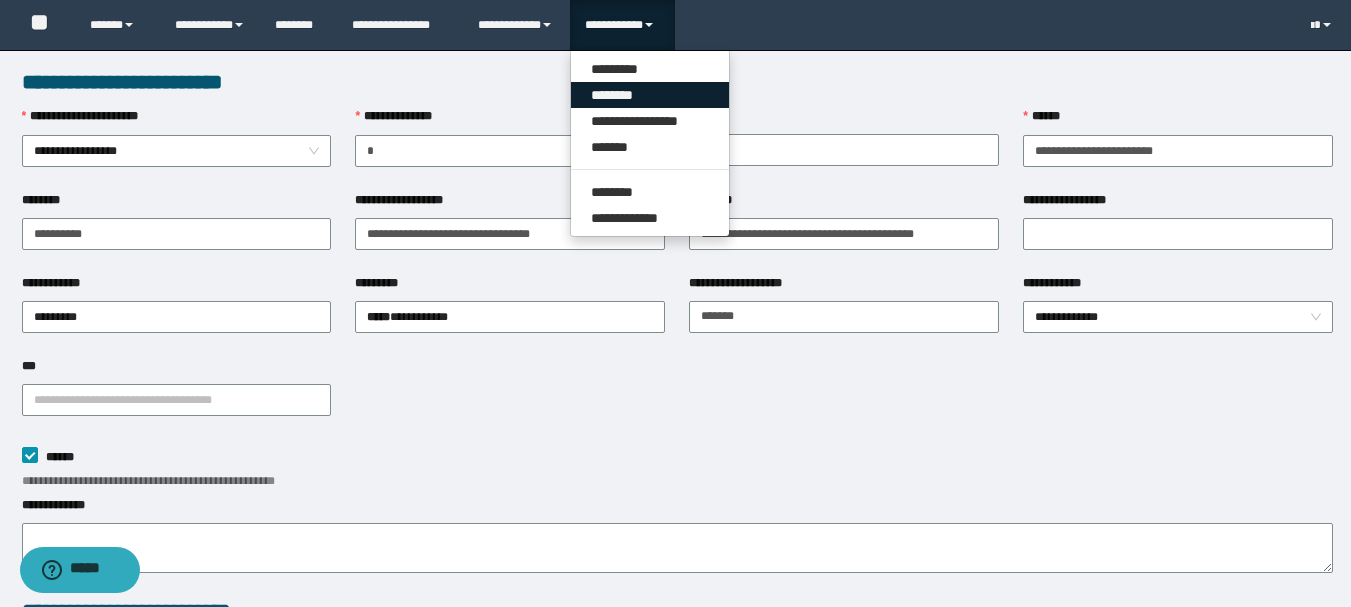 click on "********" at bounding box center (650, 95) 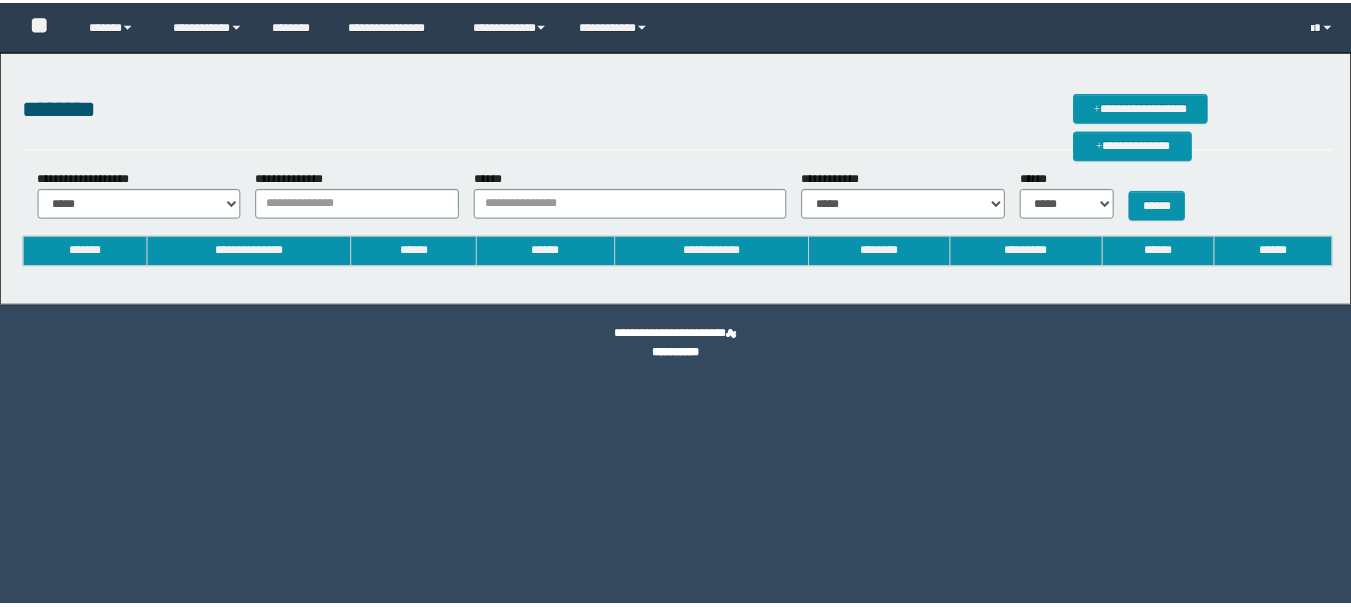 scroll, scrollTop: 0, scrollLeft: 0, axis: both 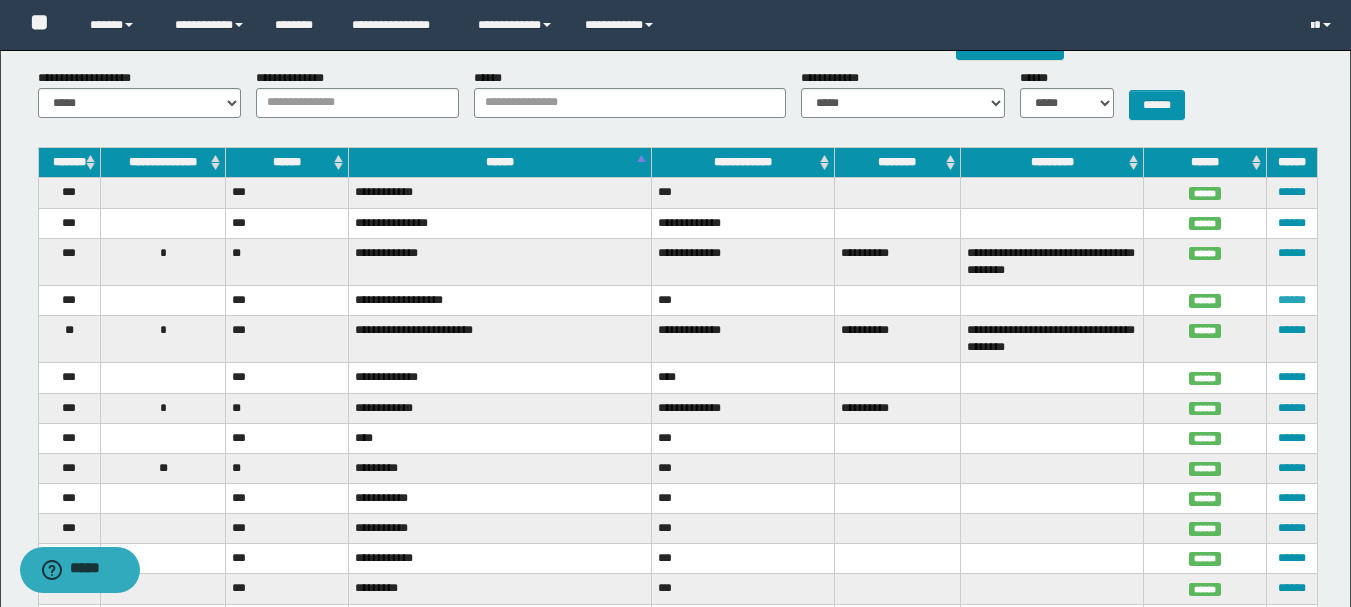 click on "******" at bounding box center [1292, 300] 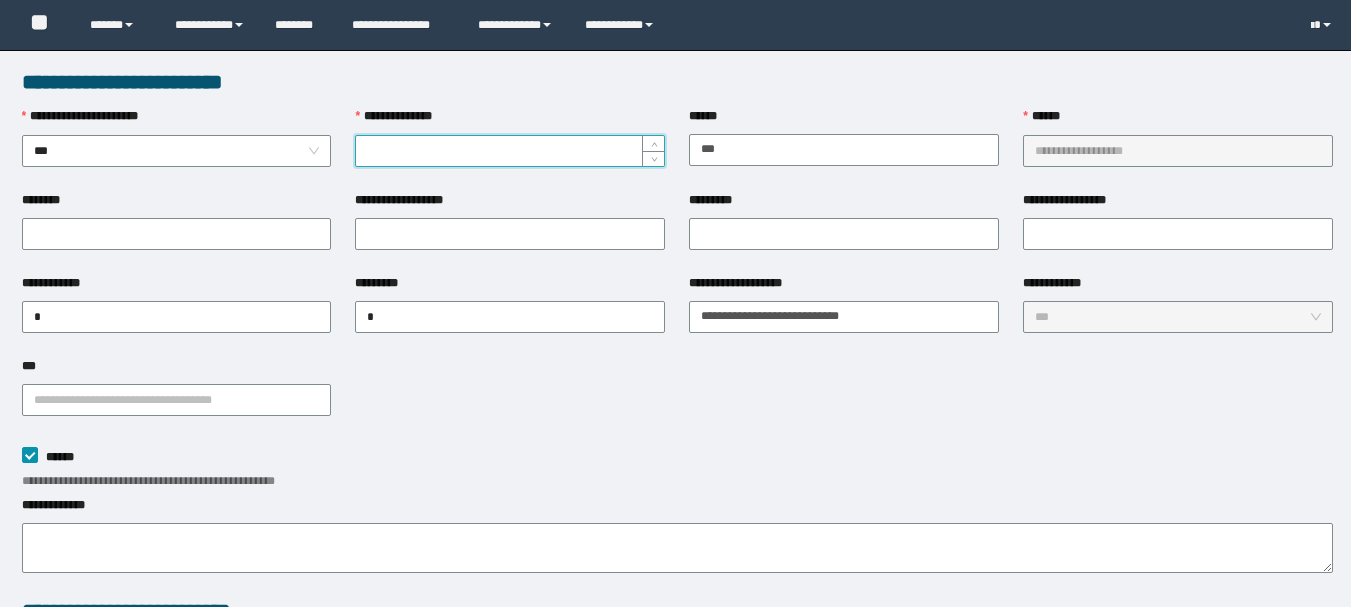 scroll, scrollTop: 0, scrollLeft: 0, axis: both 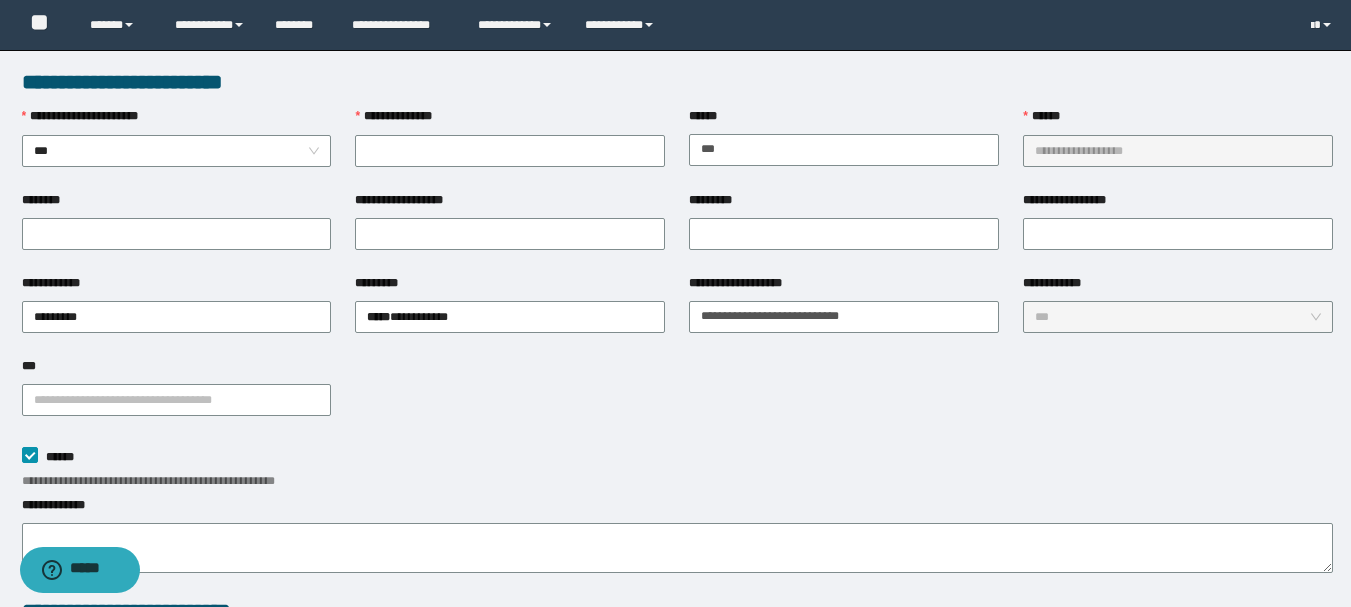 click on "**********" at bounding box center [677, 398] 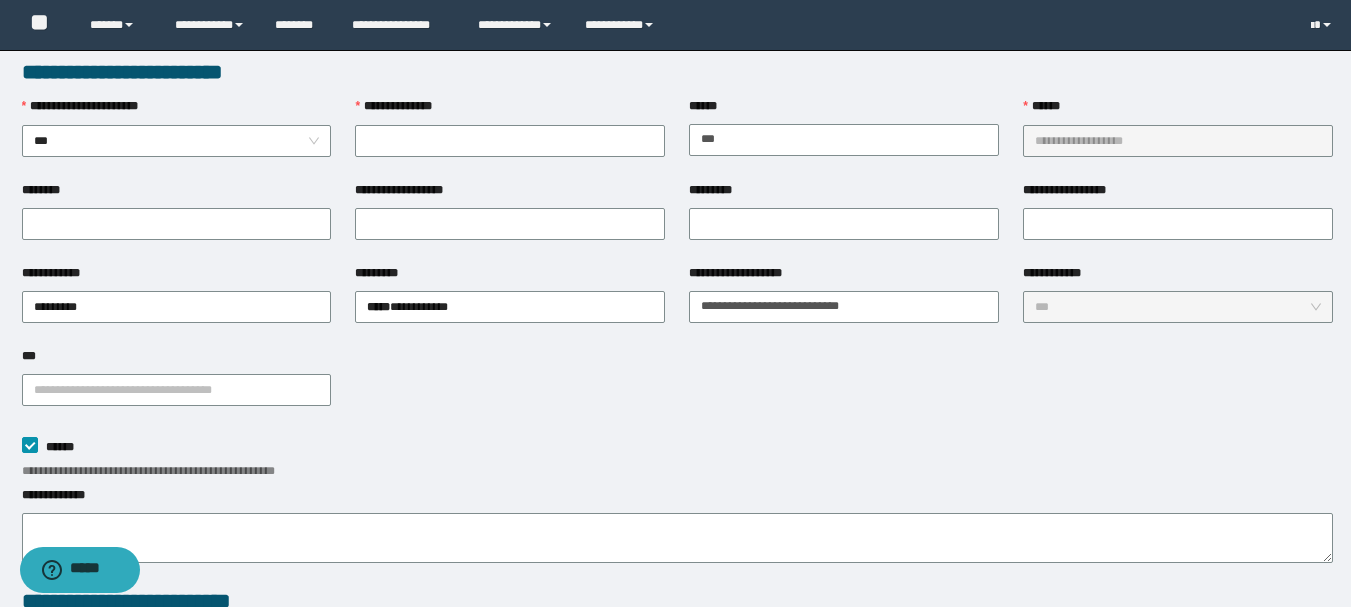 scroll, scrollTop: 0, scrollLeft: 0, axis: both 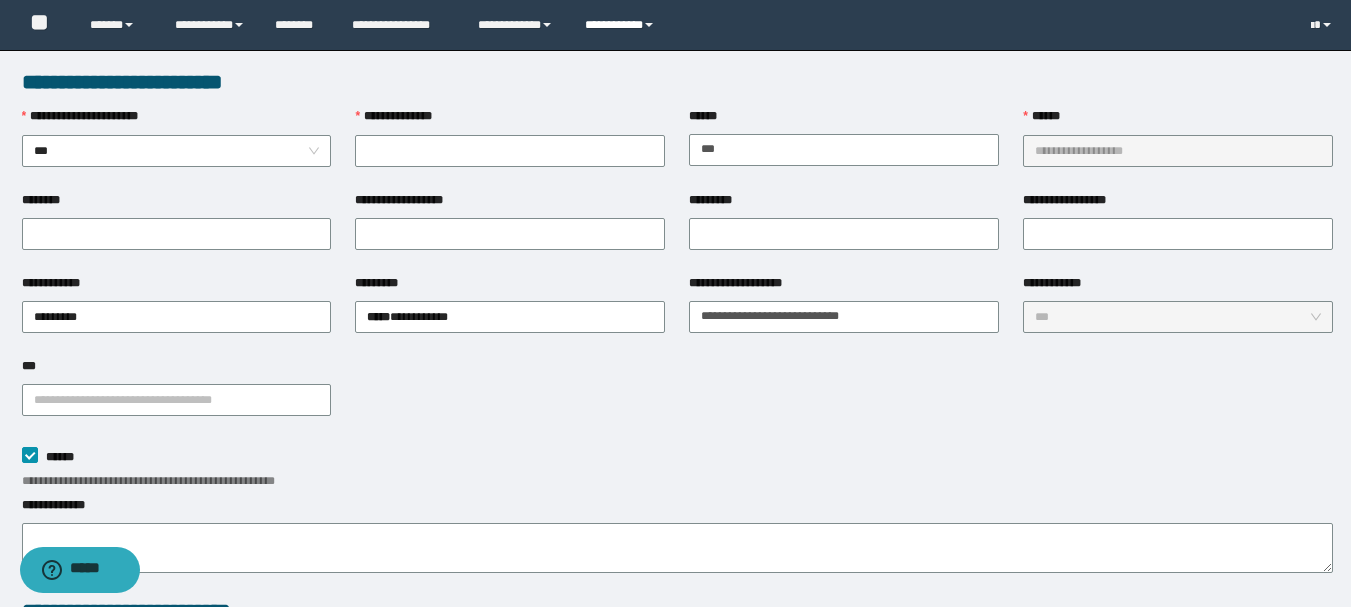 click on "**********" at bounding box center (622, 25) 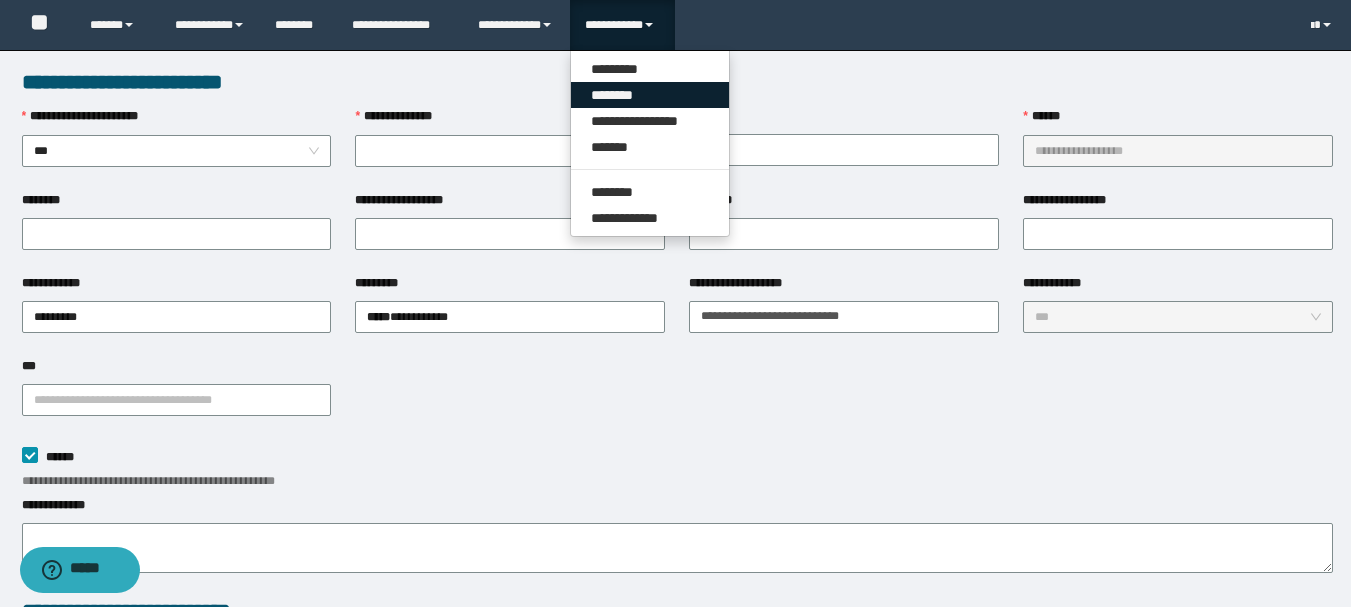 click on "********" at bounding box center (650, 95) 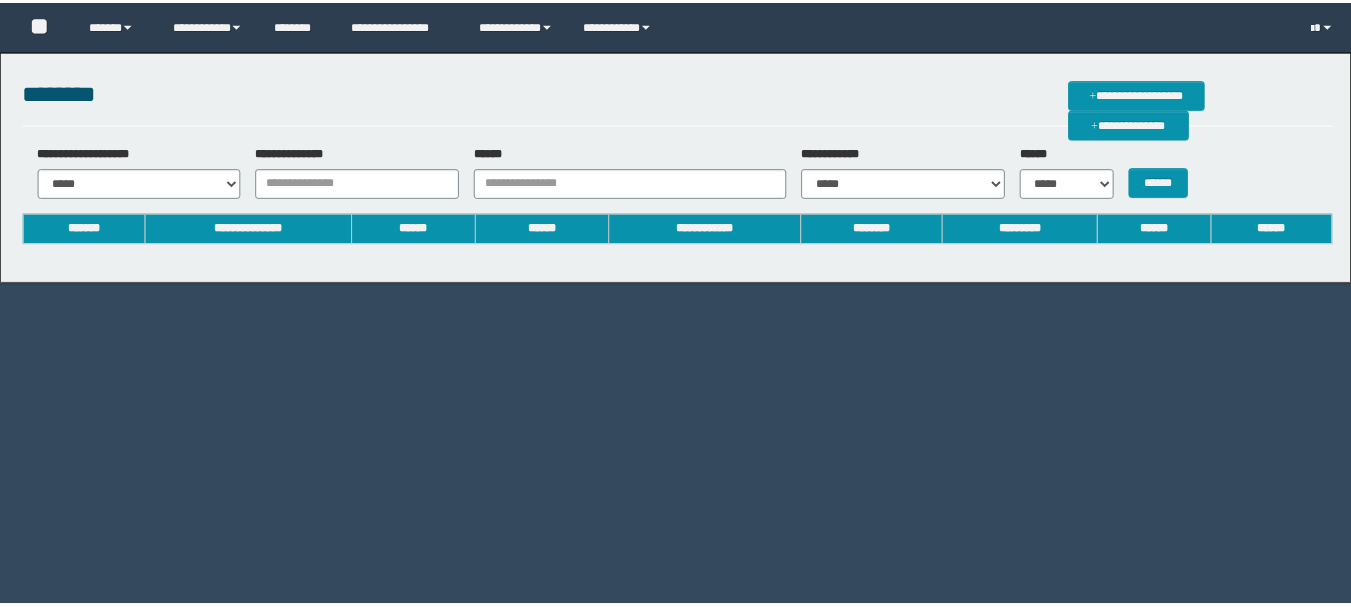 scroll, scrollTop: 0, scrollLeft: 0, axis: both 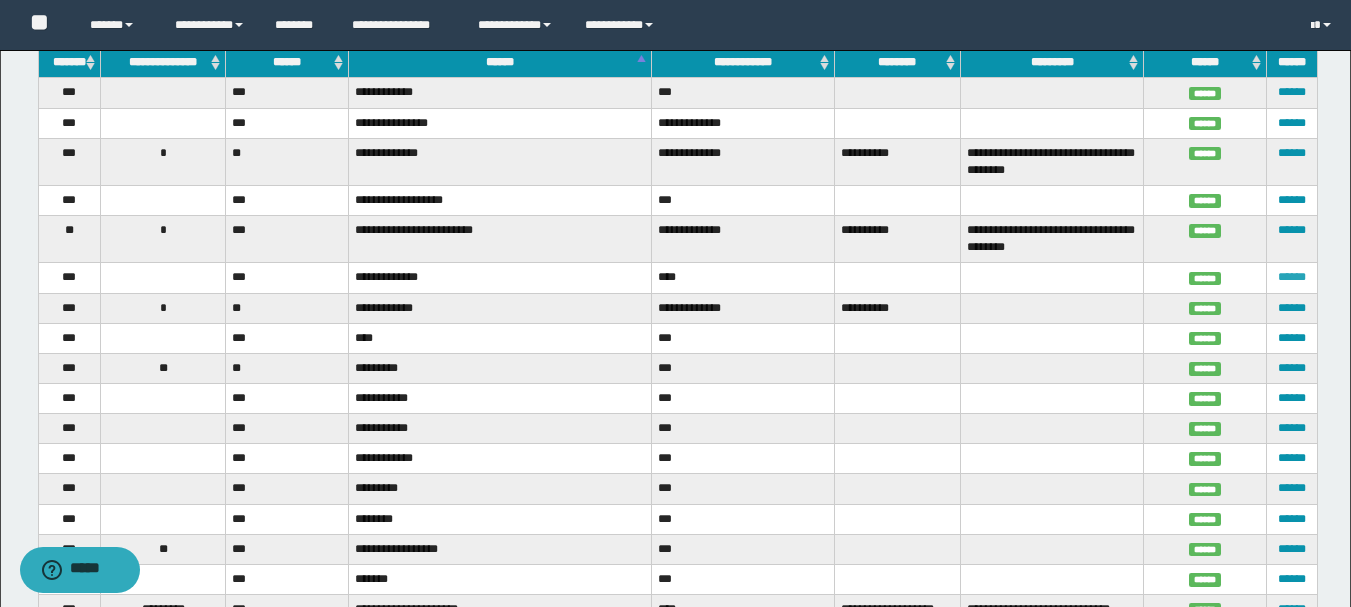 click on "******" at bounding box center (1292, 277) 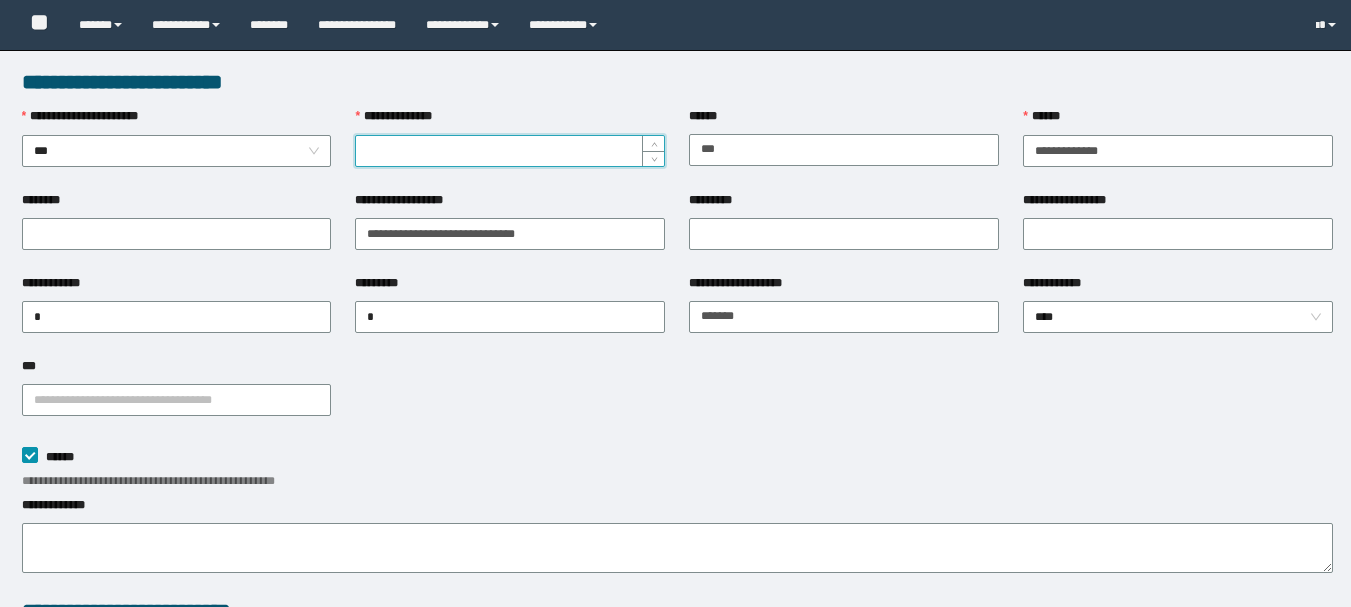 scroll, scrollTop: 0, scrollLeft: 0, axis: both 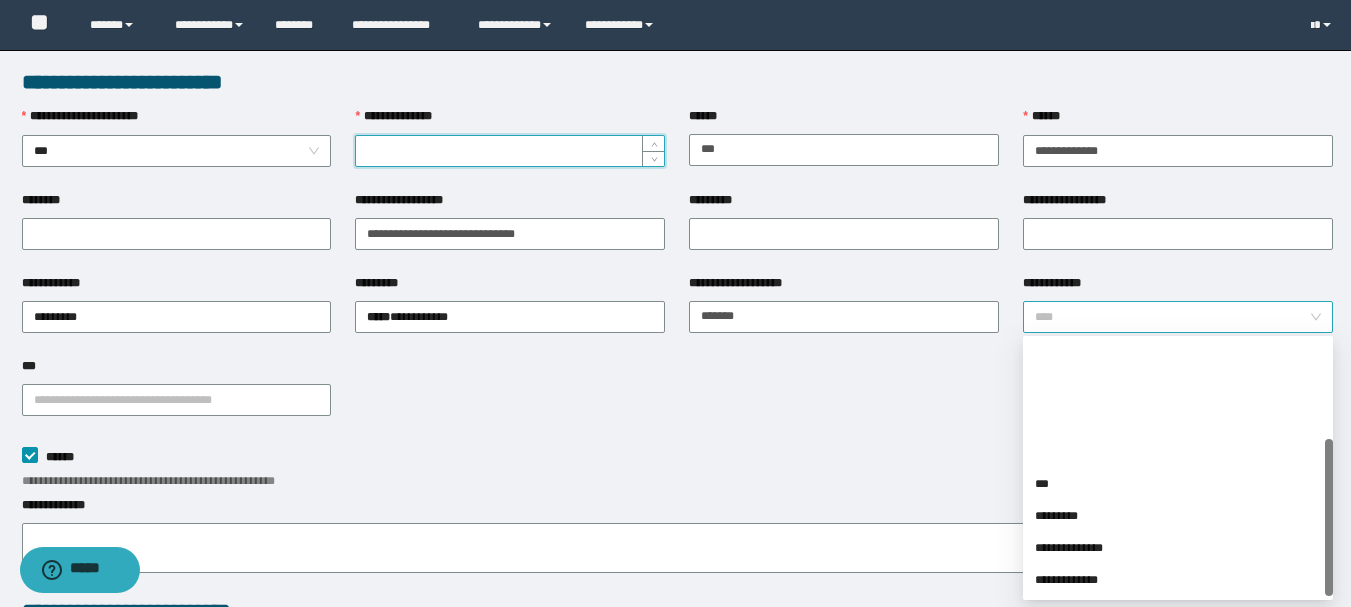 click on "****" at bounding box center (1178, 317) 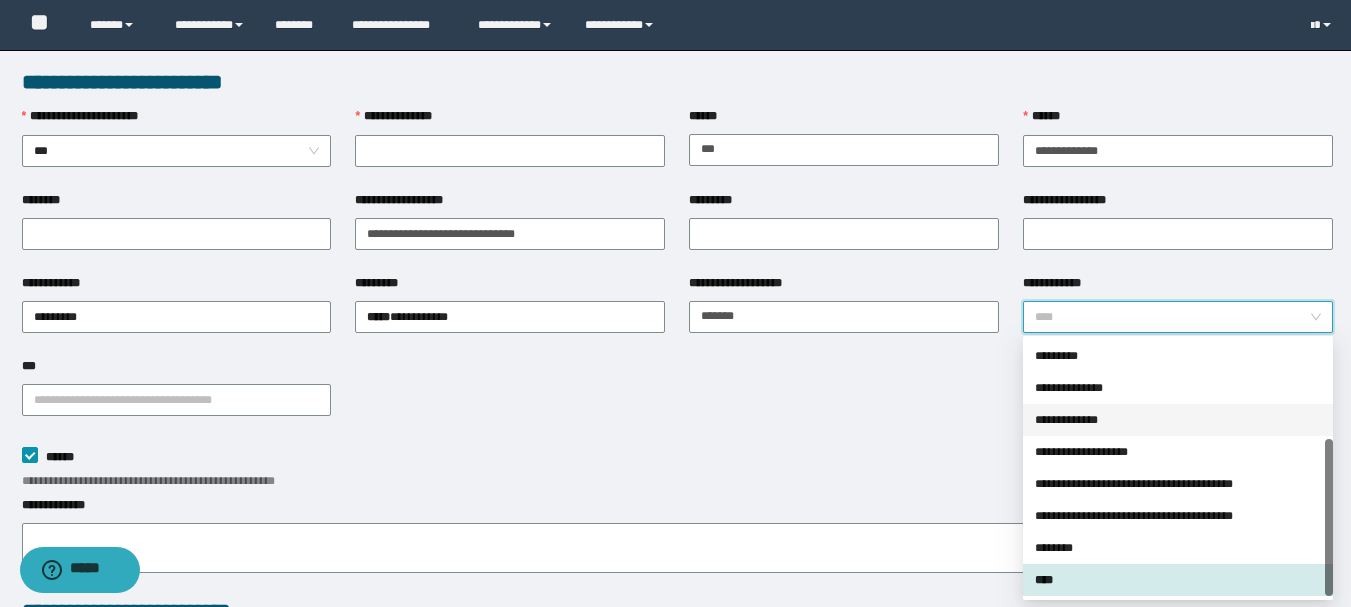 click on "**********" at bounding box center (1178, 420) 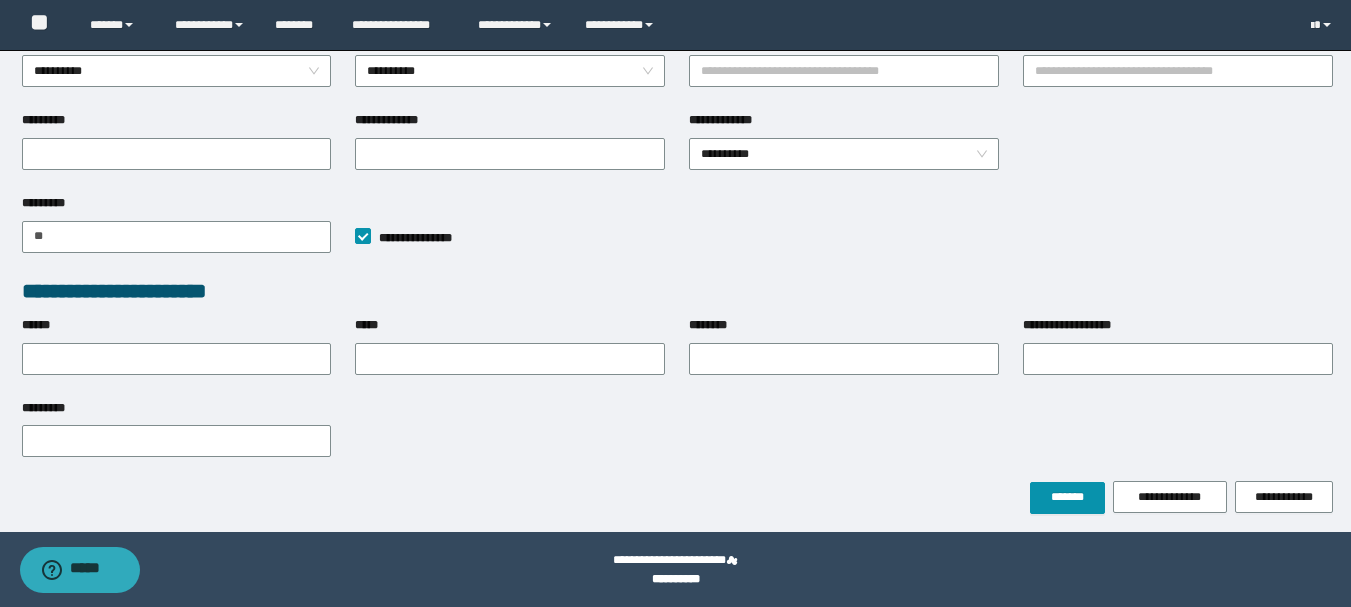 scroll, scrollTop: 610, scrollLeft: 0, axis: vertical 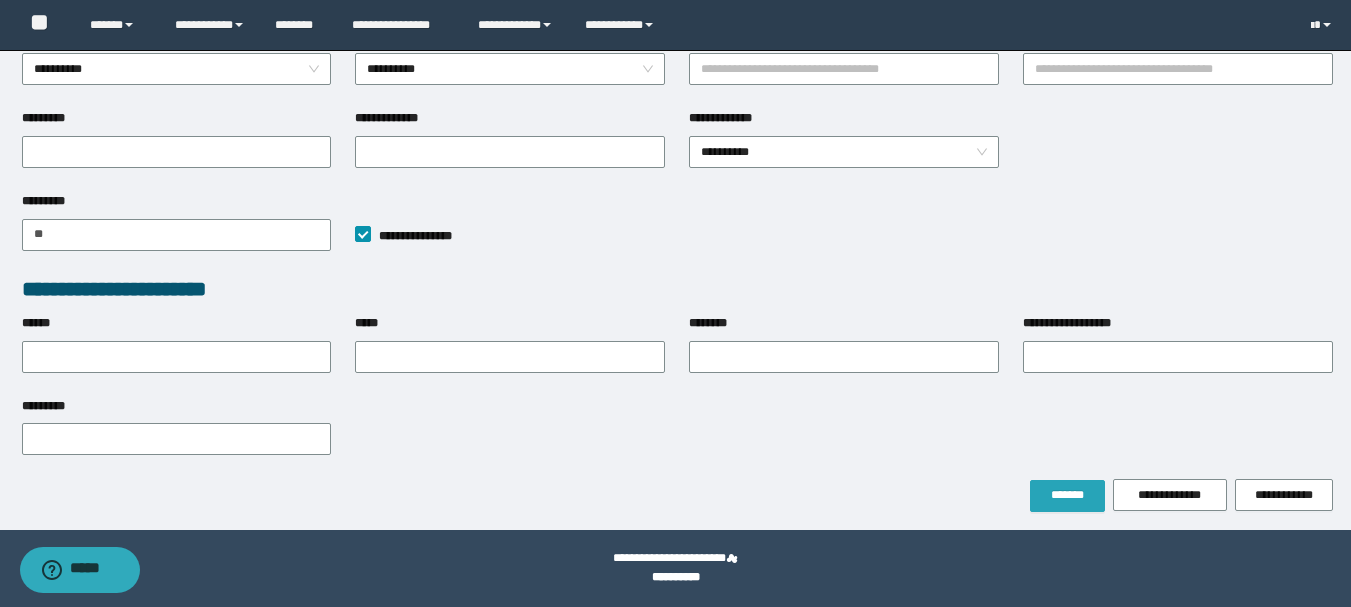 click on "*******" at bounding box center (1067, 495) 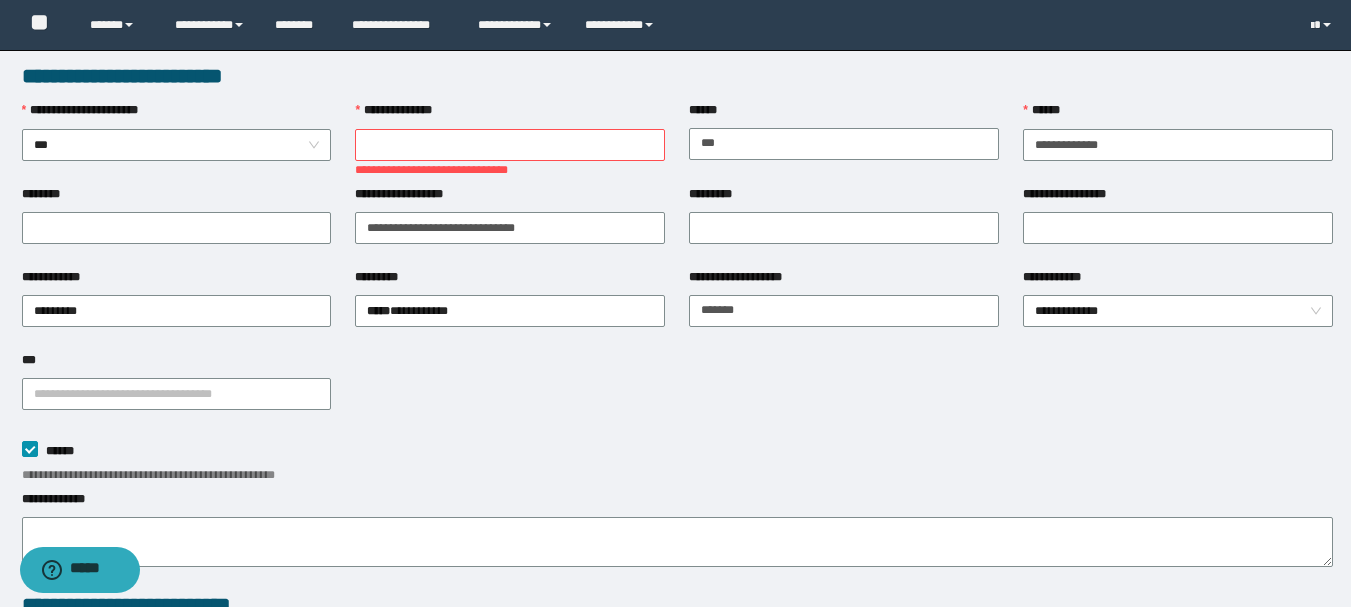 scroll, scrollTop: 0, scrollLeft: 0, axis: both 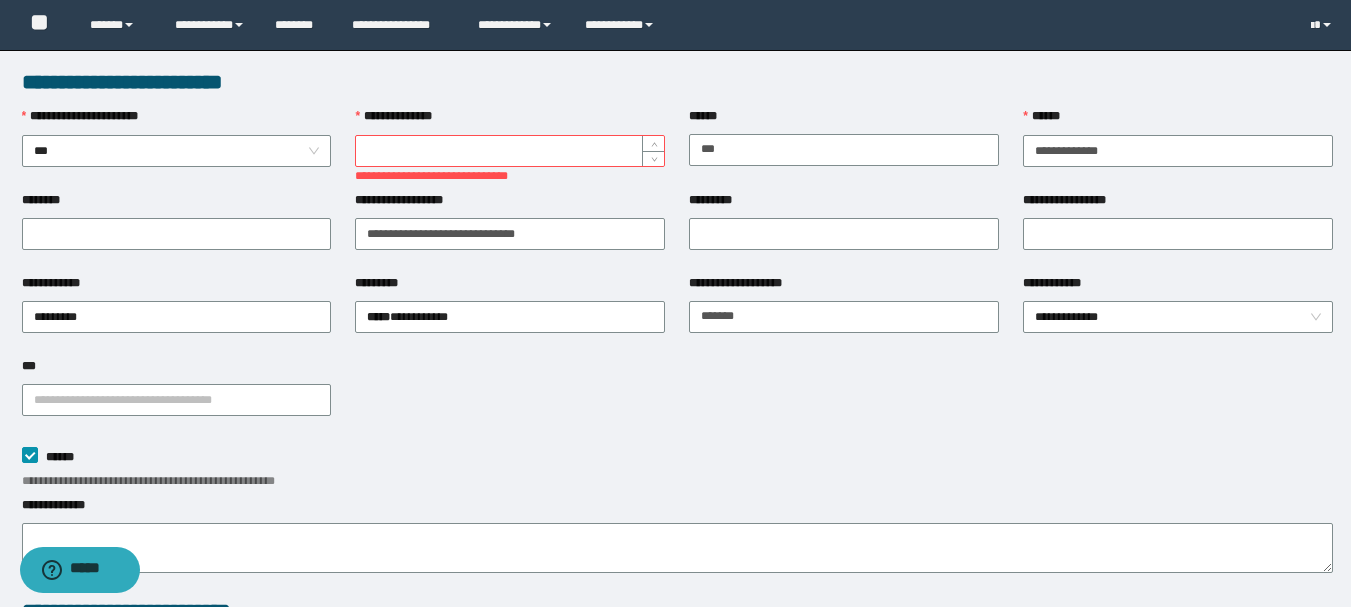 click on "**********" at bounding box center (510, 151) 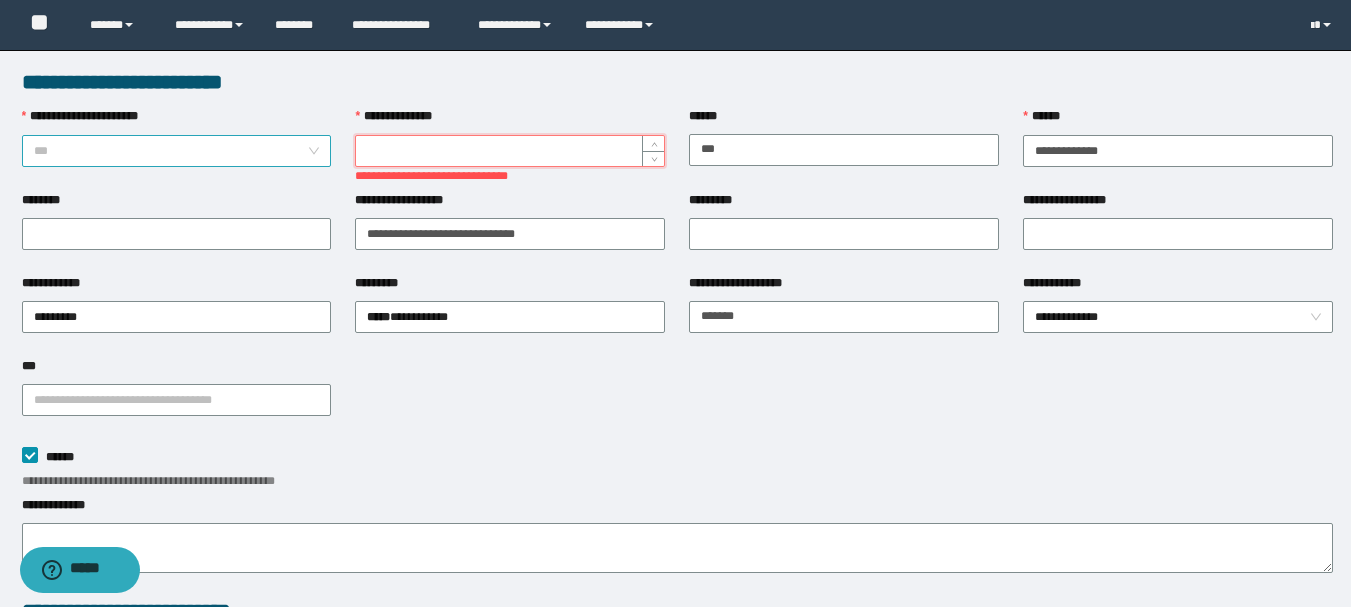 click on "***" at bounding box center [177, 151] 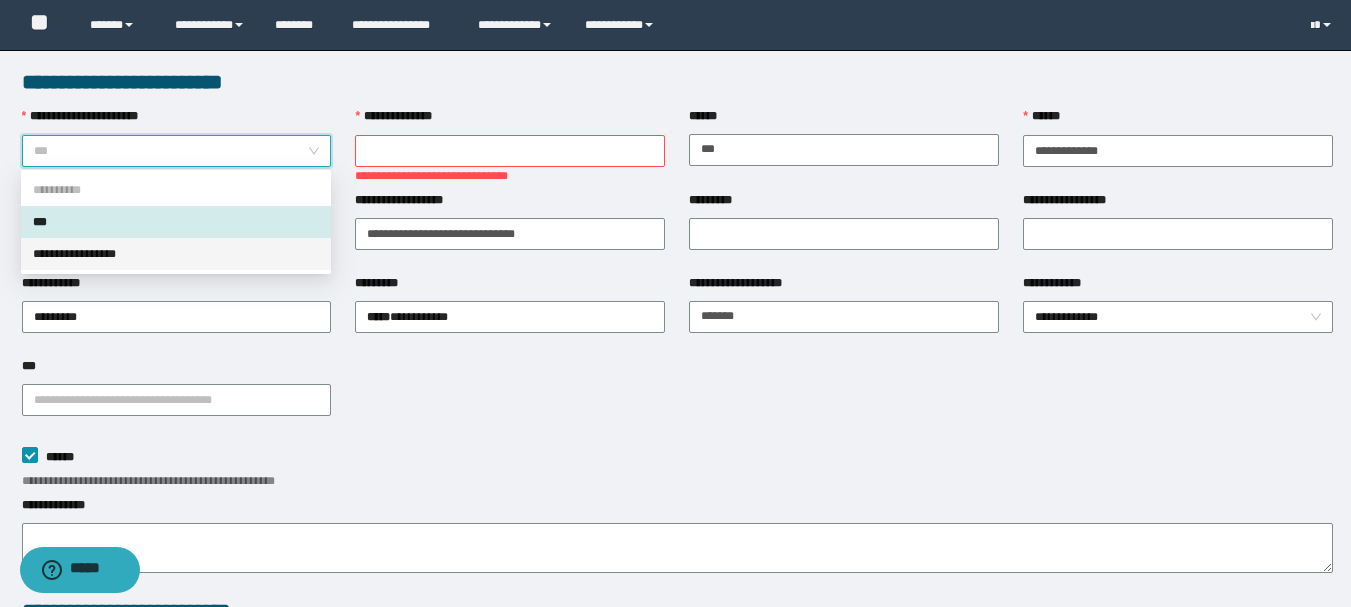 click on "**********" at bounding box center (176, 254) 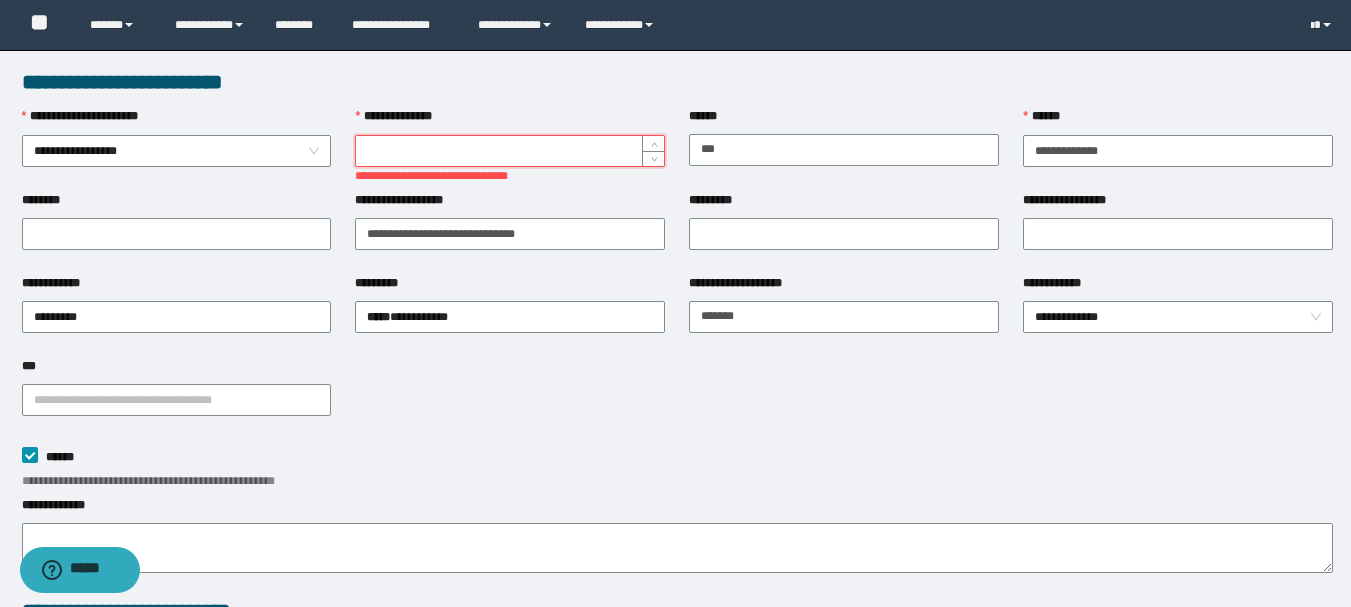 click on "**********" at bounding box center [510, 151] 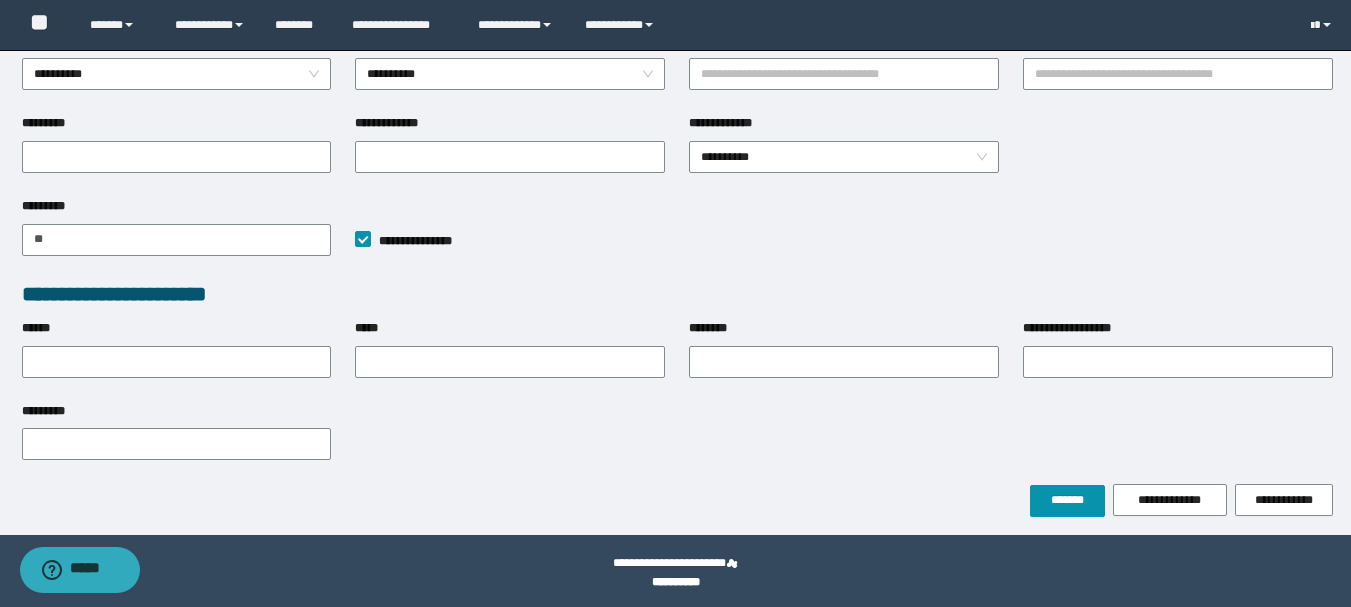 scroll, scrollTop: 610, scrollLeft: 0, axis: vertical 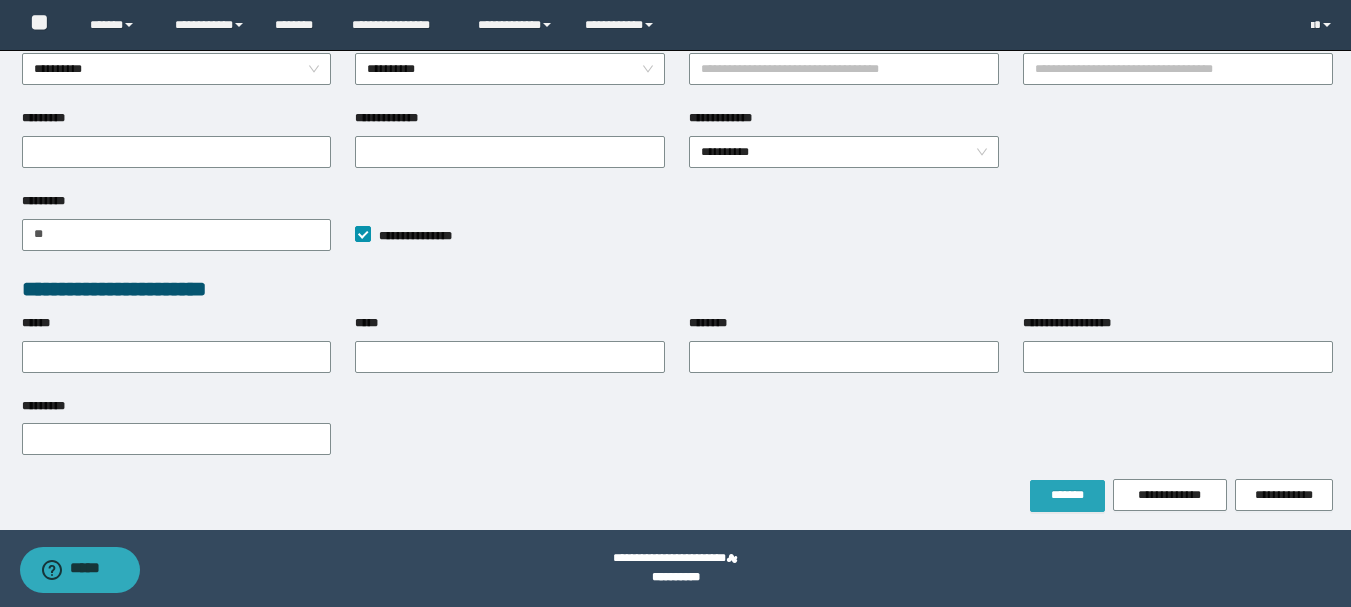type on "*" 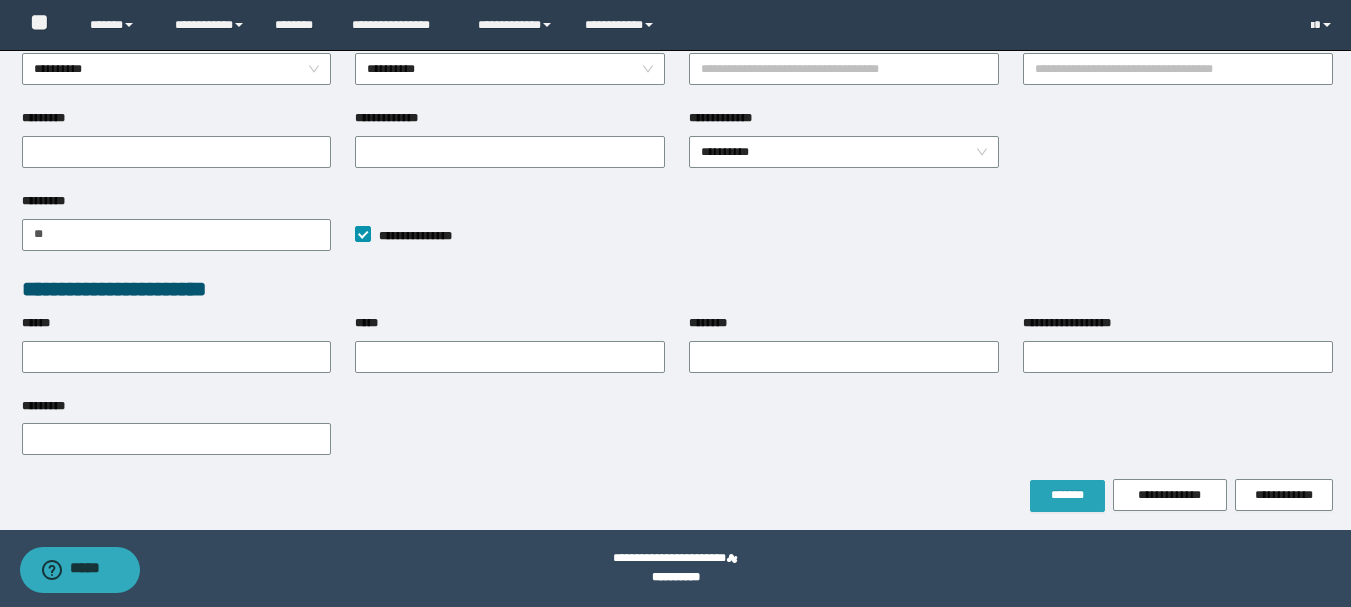 click on "*******" at bounding box center (1067, 495) 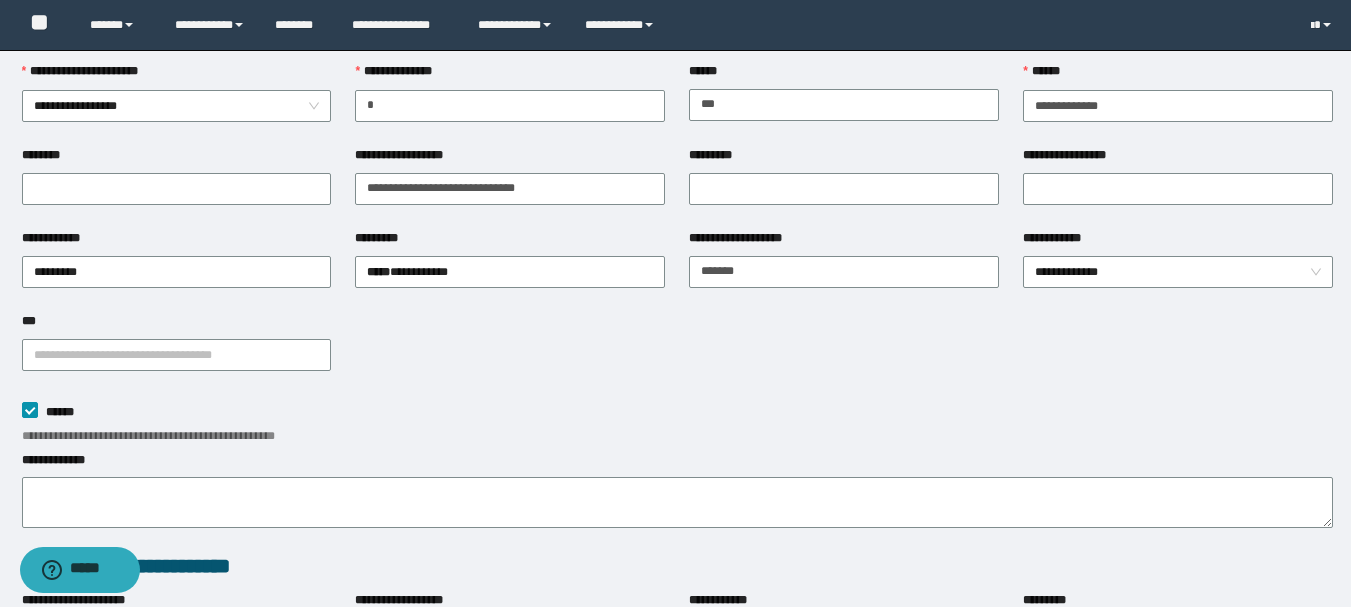 scroll, scrollTop: 0, scrollLeft: 0, axis: both 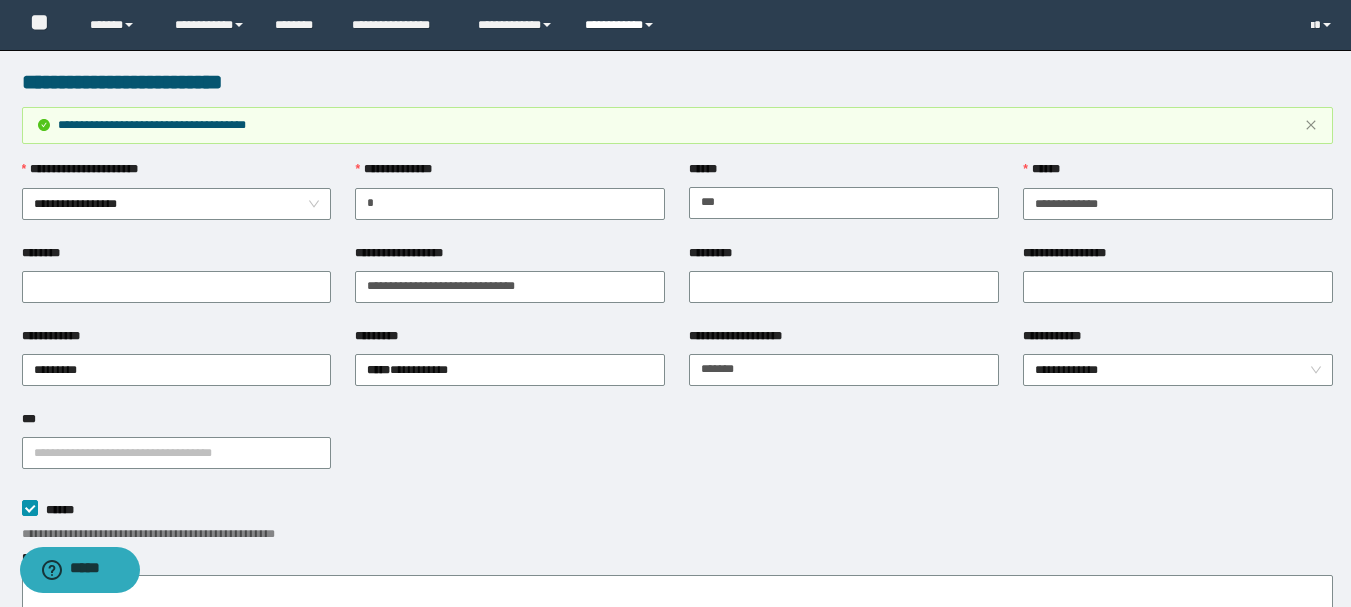 click on "**********" at bounding box center [622, 25] 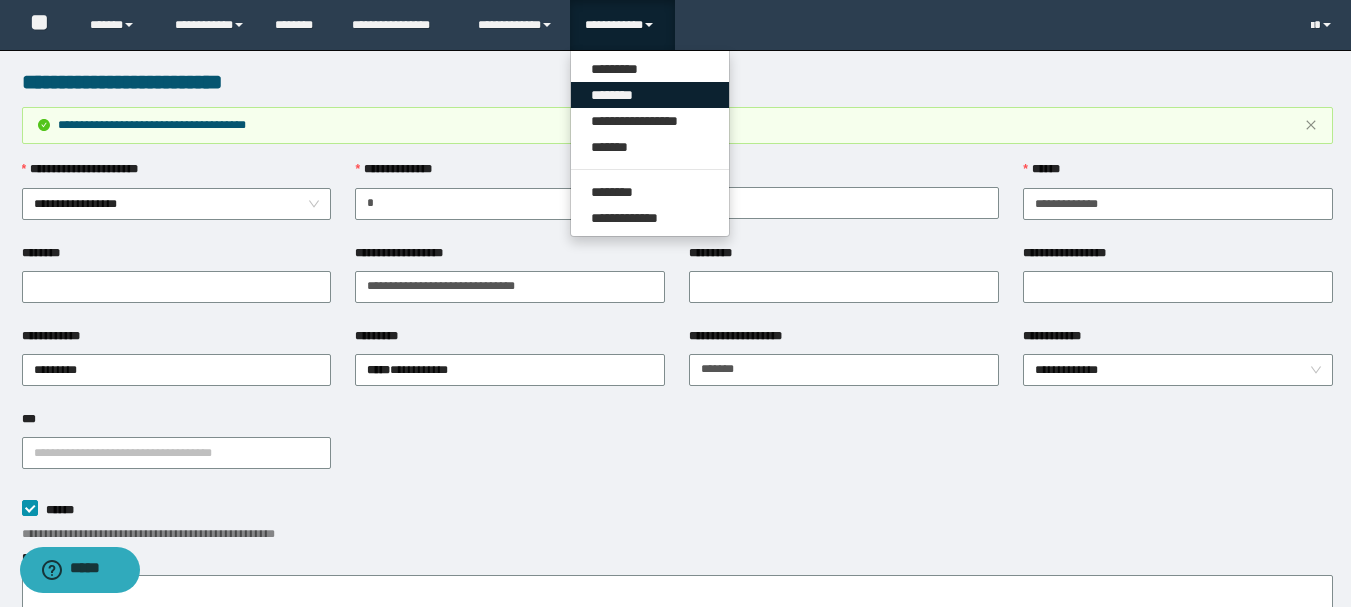 click on "********" at bounding box center [650, 95] 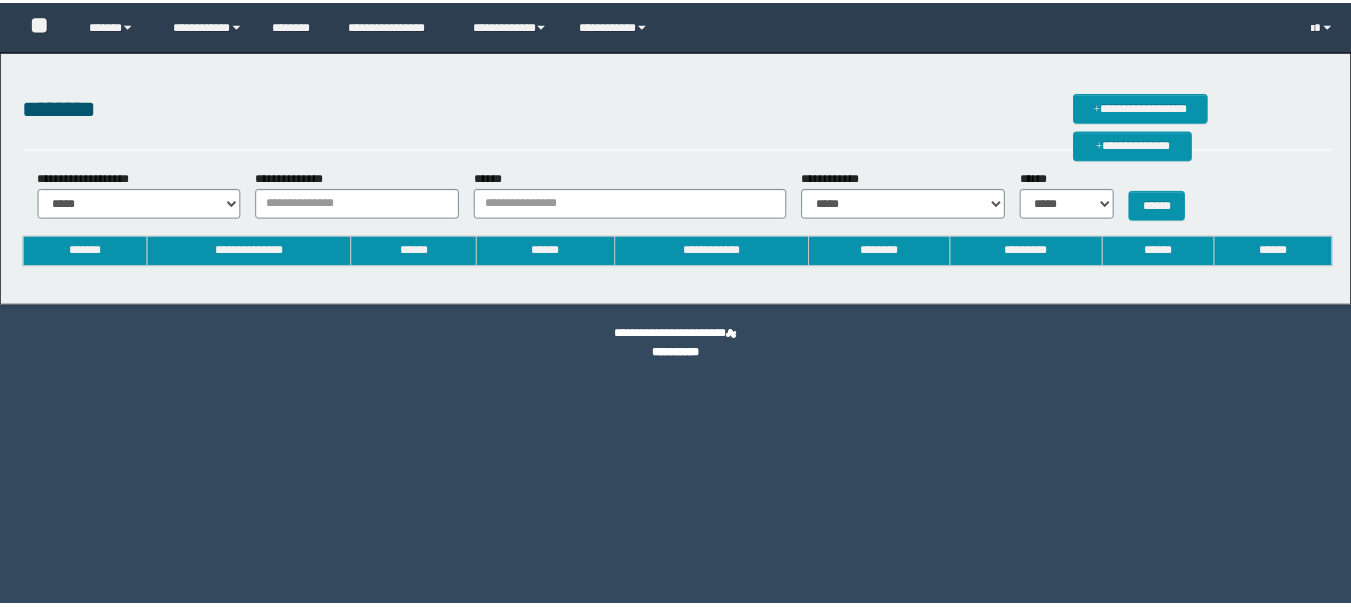 scroll, scrollTop: 0, scrollLeft: 0, axis: both 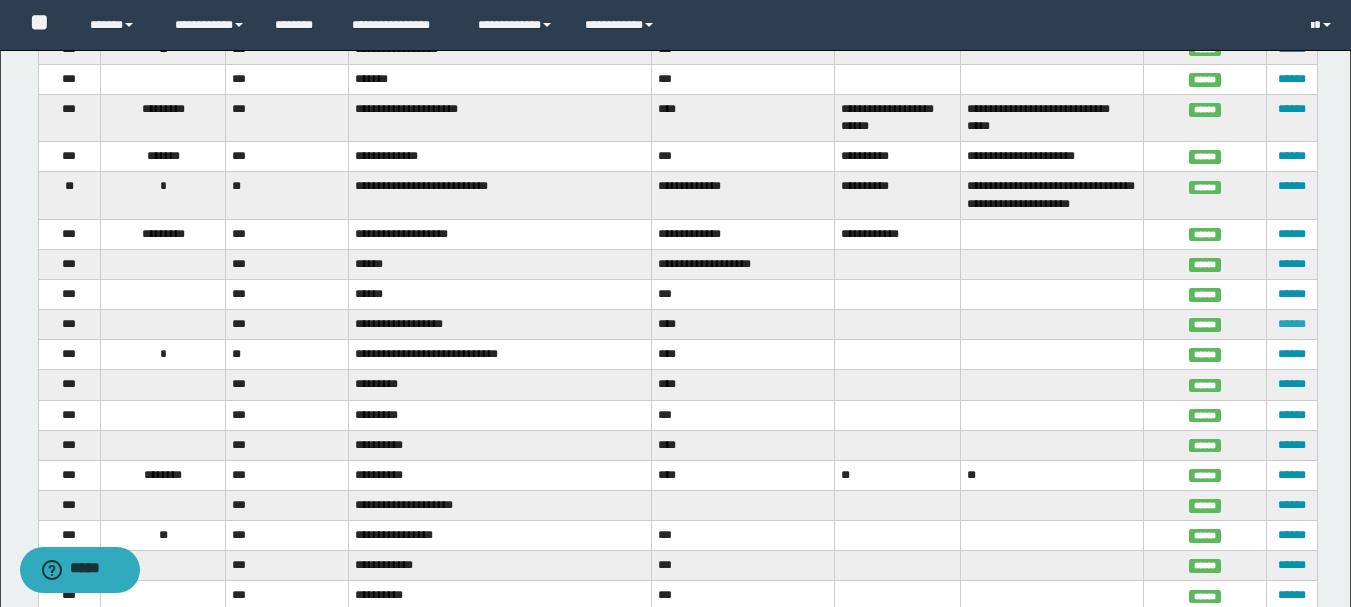 click on "******" at bounding box center (1292, 324) 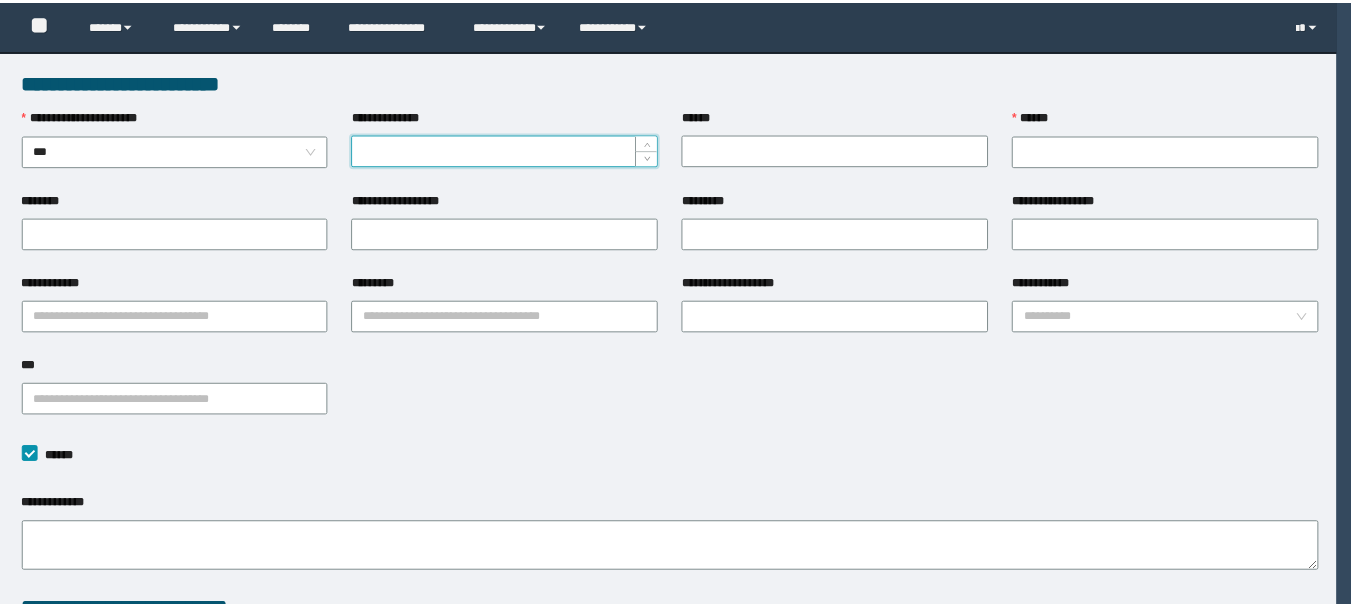 scroll, scrollTop: 0, scrollLeft: 0, axis: both 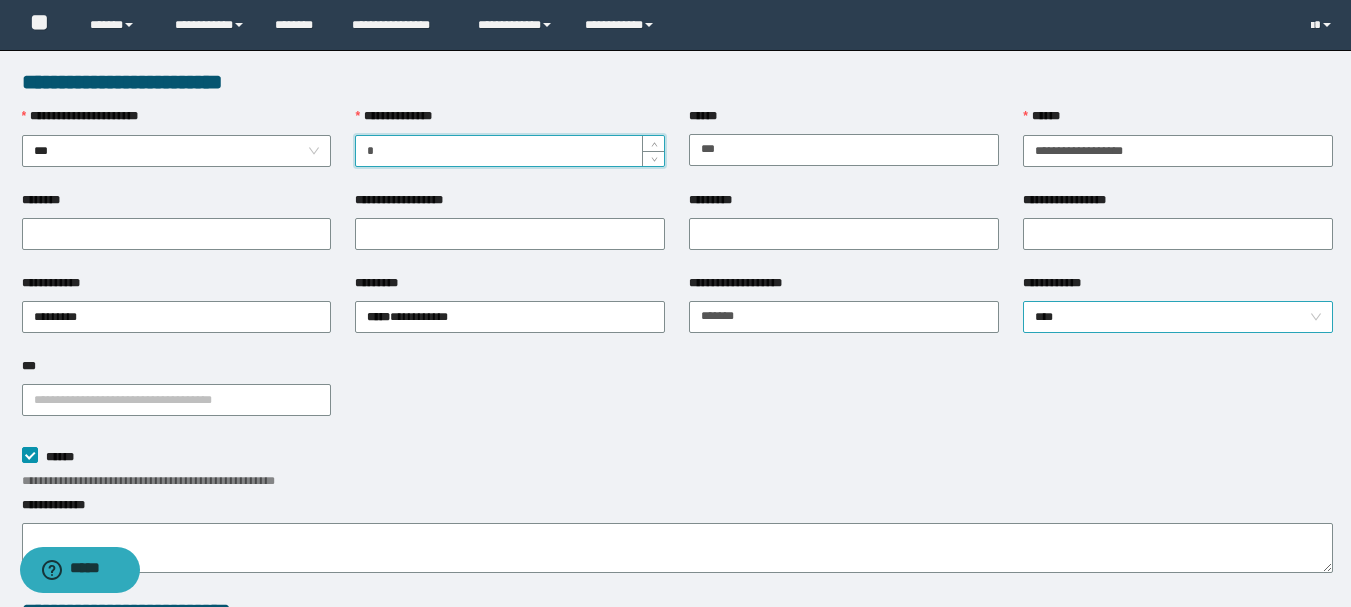 click on "****" at bounding box center (1178, 317) 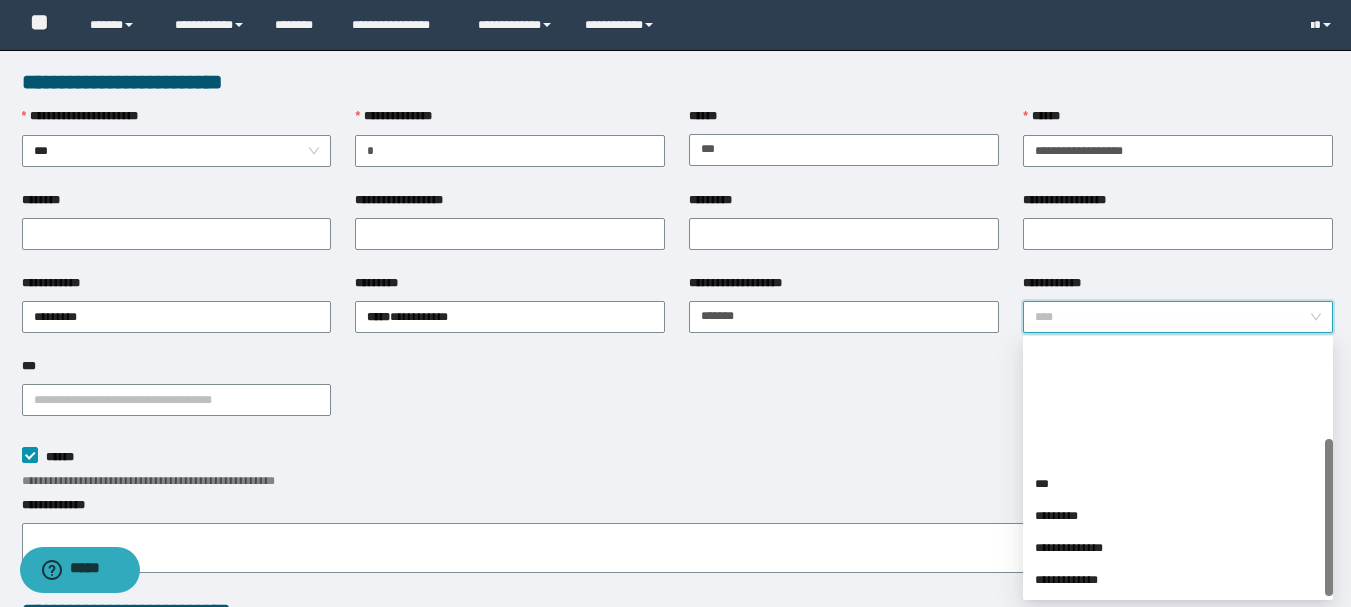 scroll, scrollTop: 160, scrollLeft: 0, axis: vertical 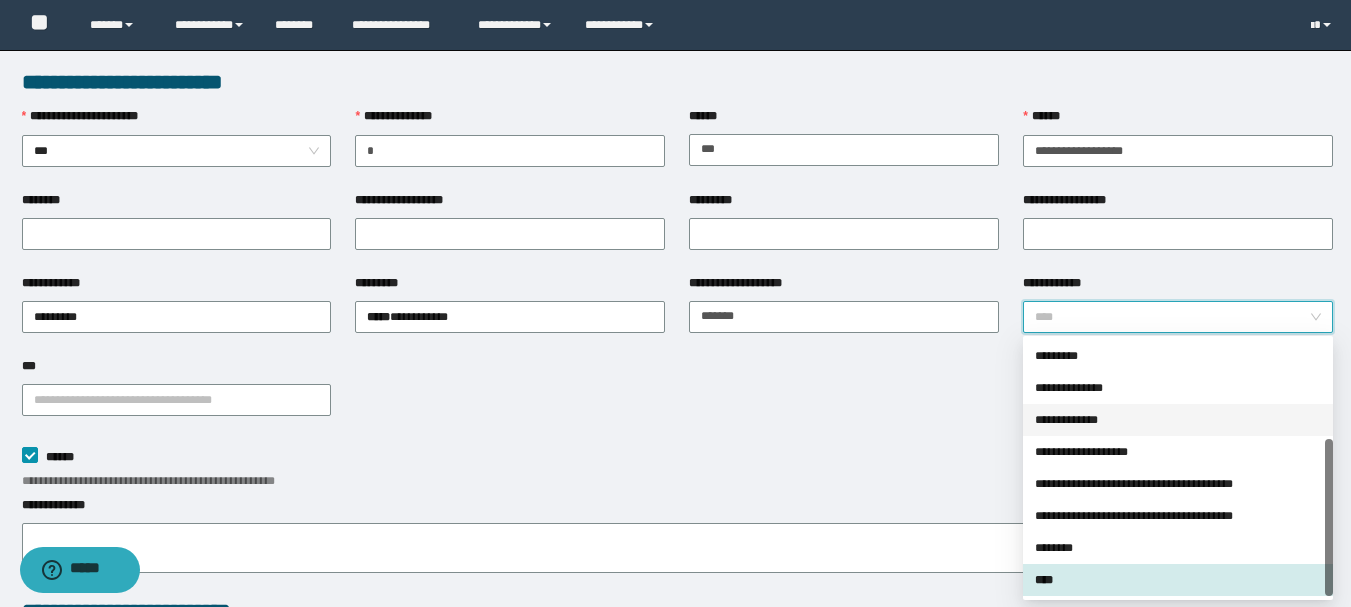 click on "**********" at bounding box center (1178, 420) 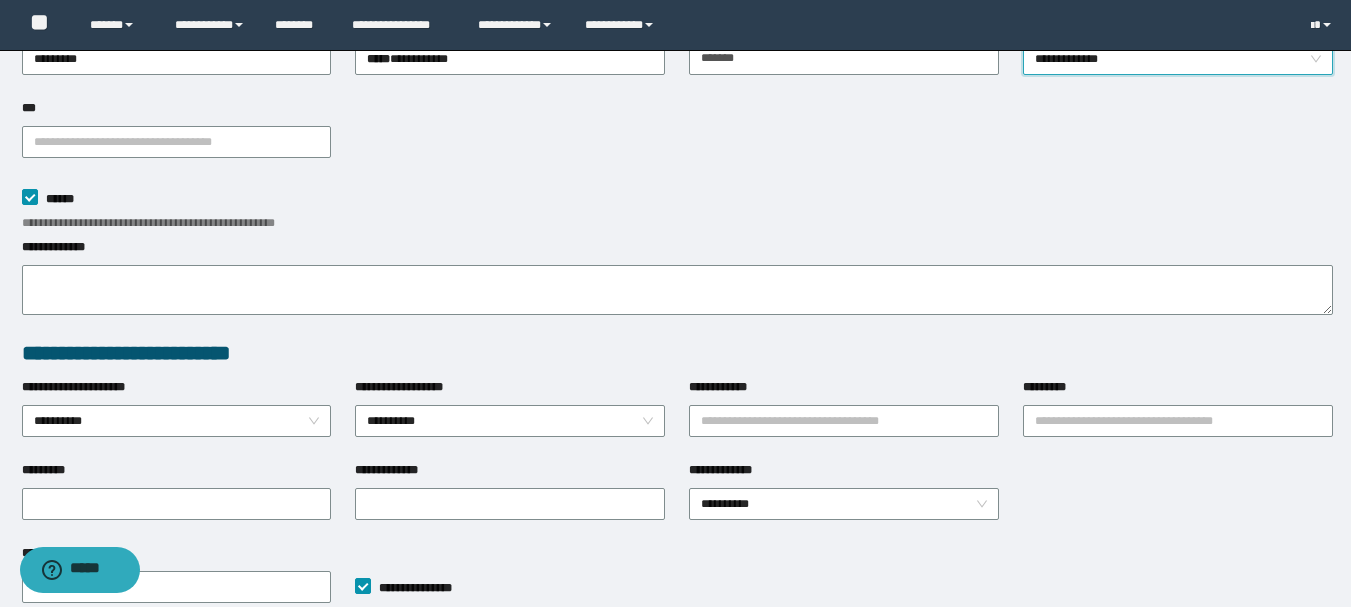 scroll, scrollTop: 400, scrollLeft: 0, axis: vertical 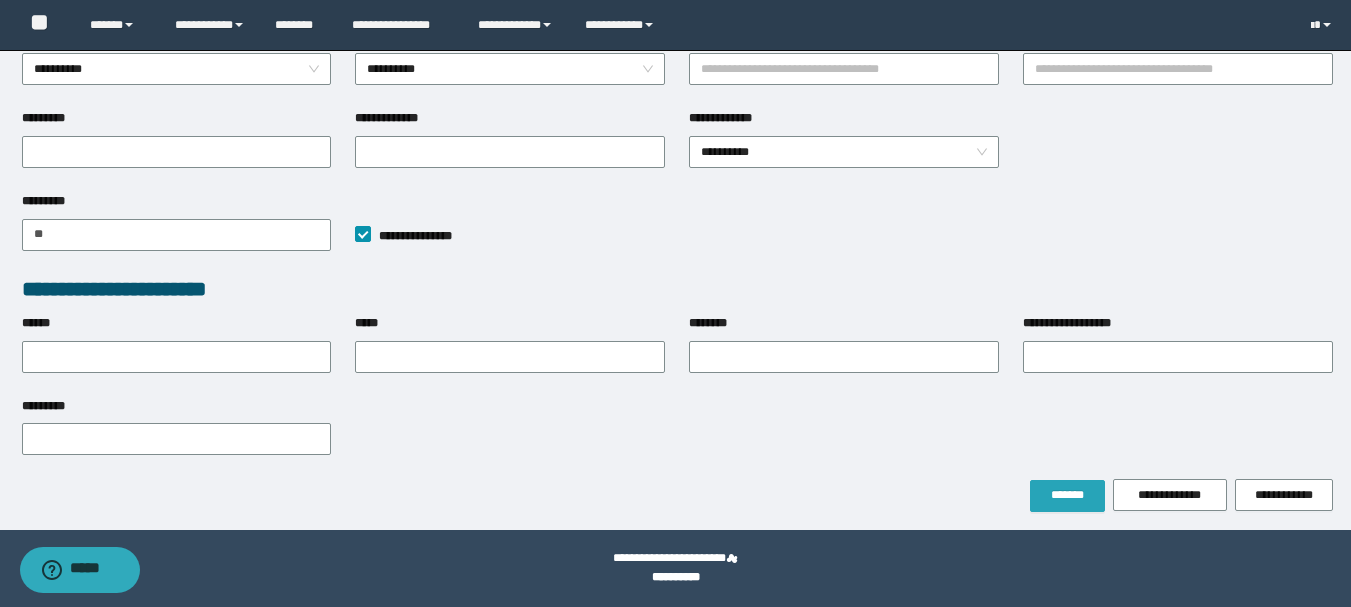 click on "*******" at bounding box center (1067, 495) 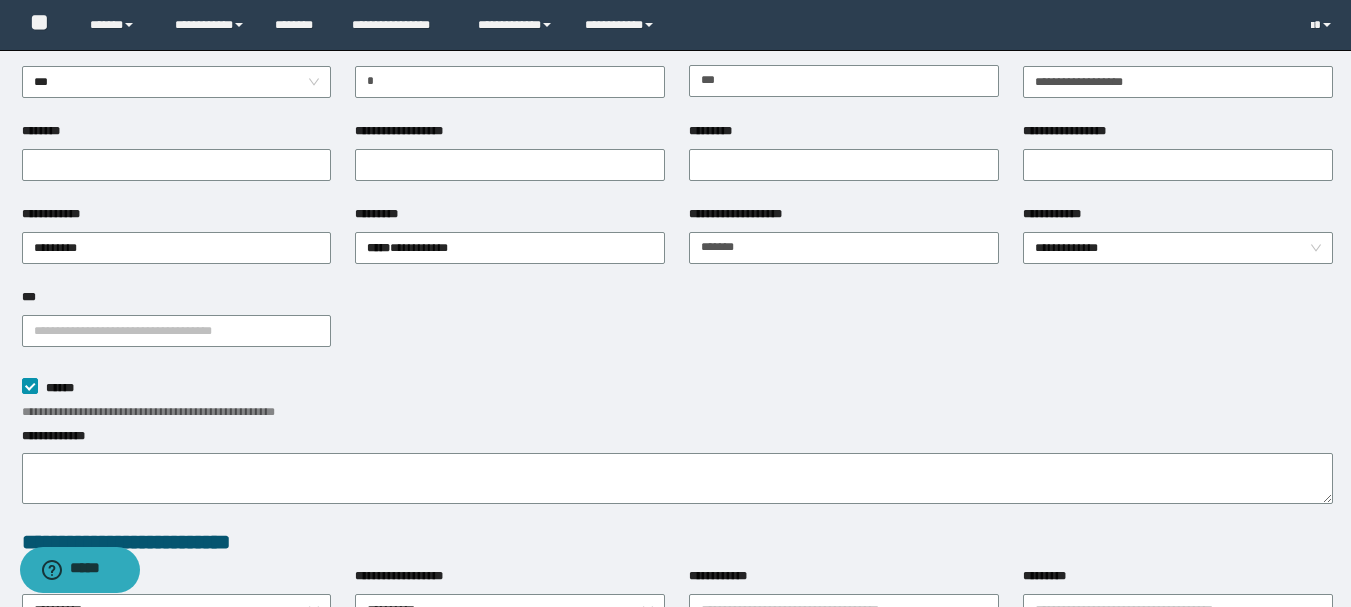 scroll, scrollTop: 0, scrollLeft: 0, axis: both 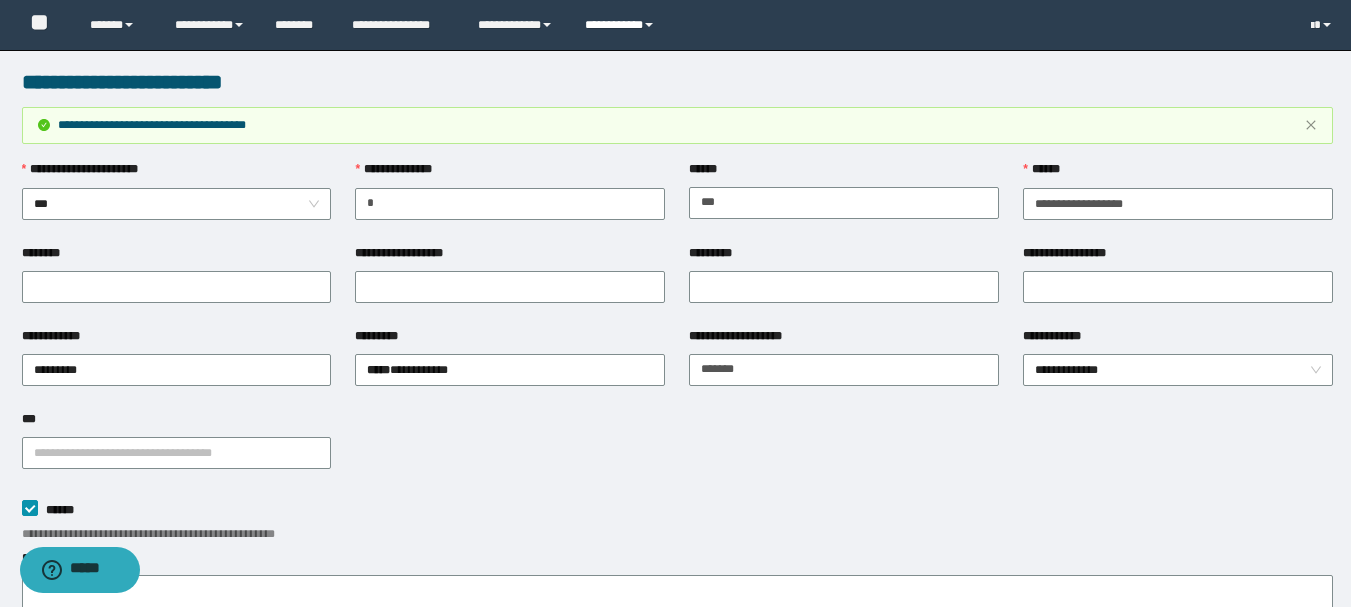 click on "**********" at bounding box center (622, 25) 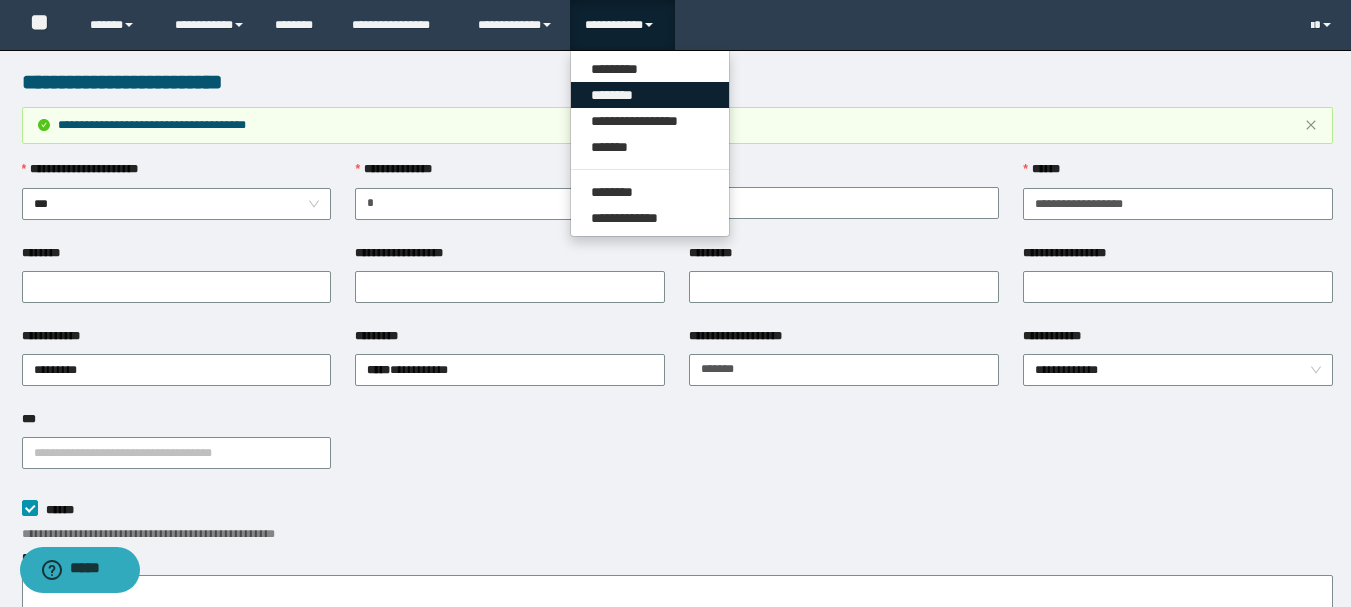 click on "********" at bounding box center (650, 95) 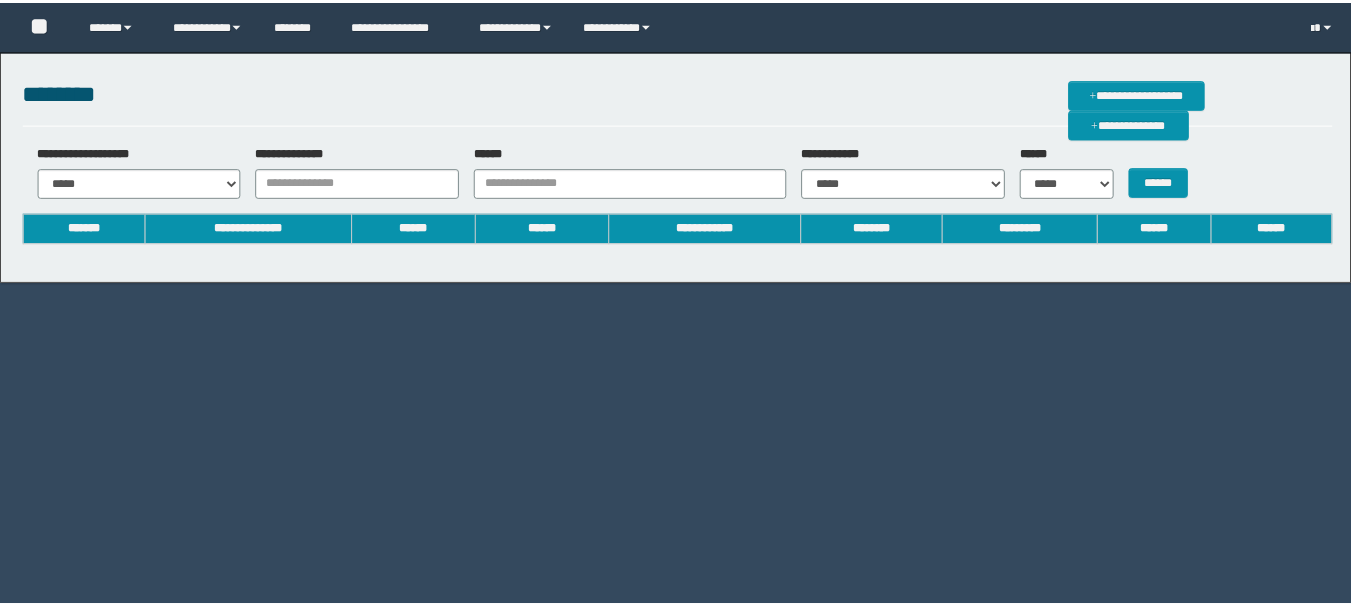scroll, scrollTop: 0, scrollLeft: 0, axis: both 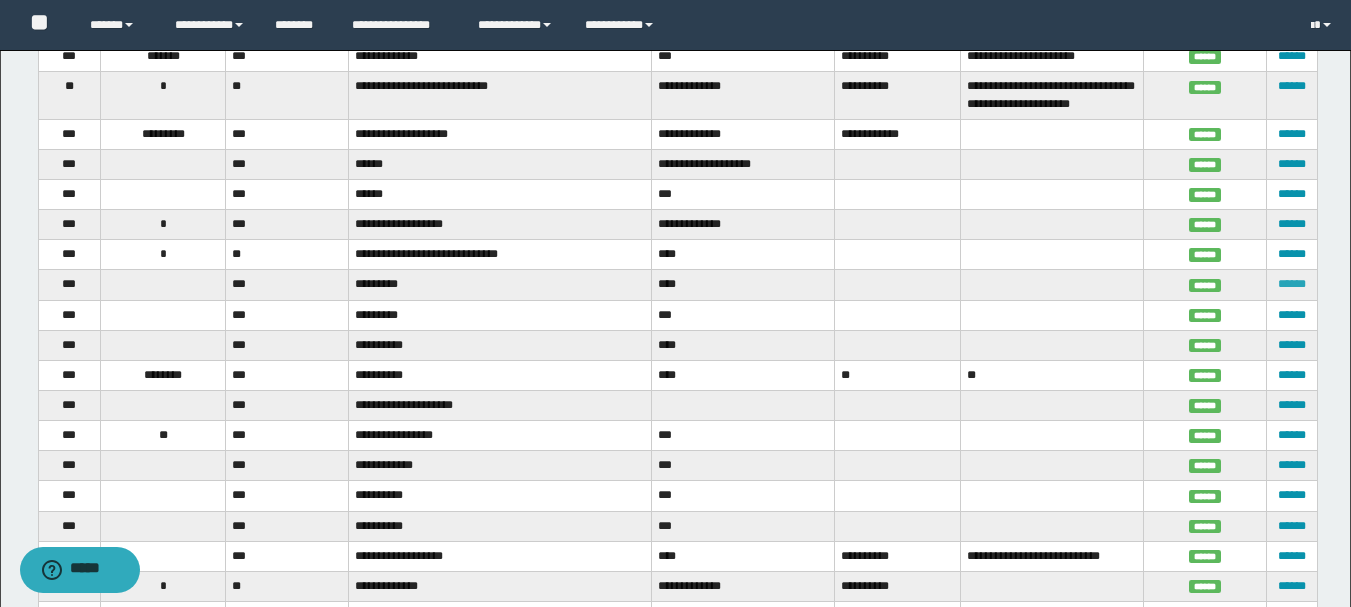 click on "******" at bounding box center (1292, 284) 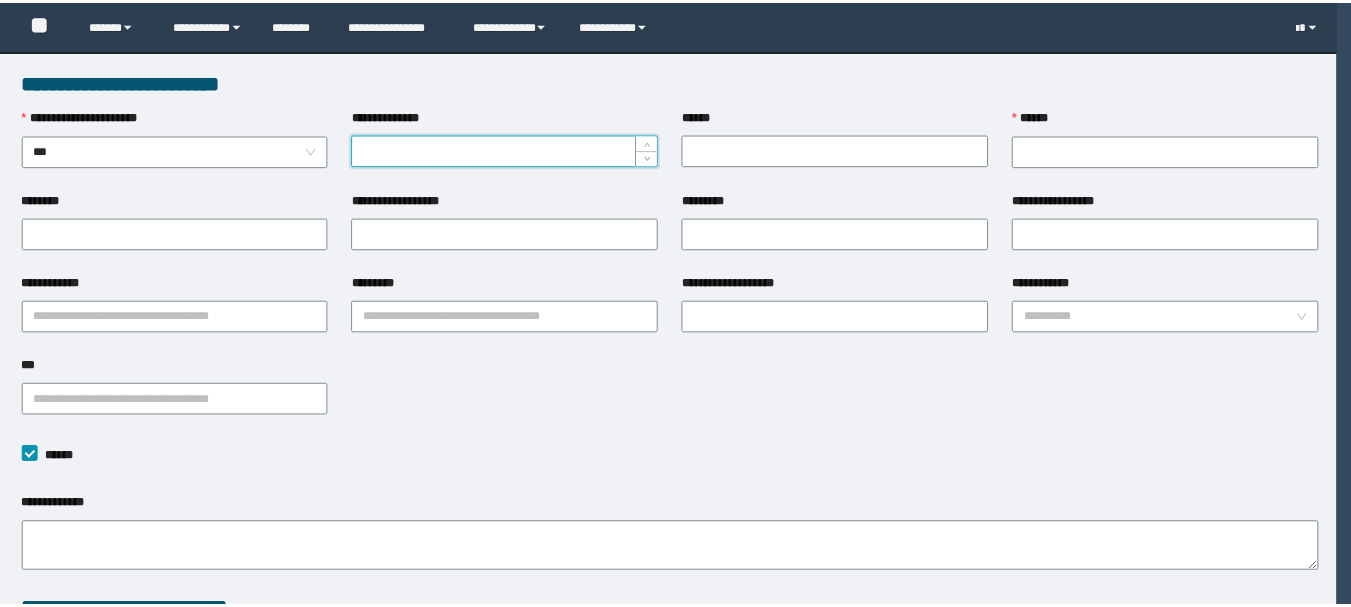 scroll, scrollTop: 0, scrollLeft: 0, axis: both 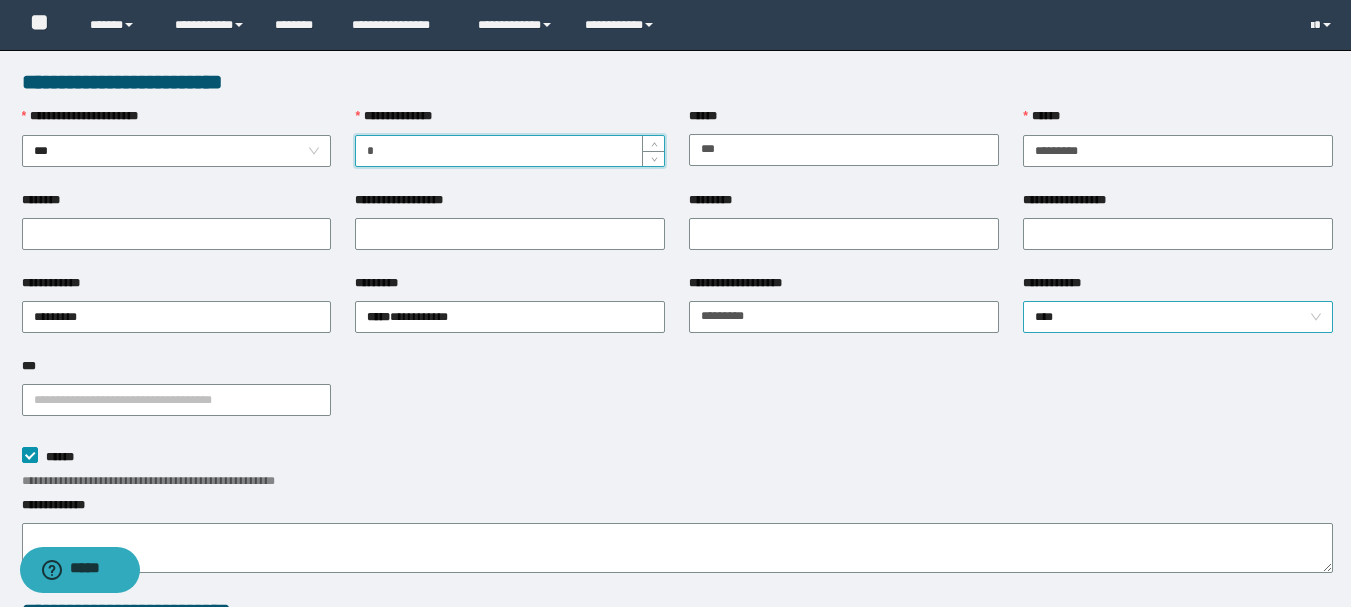 click on "****" at bounding box center (1178, 317) 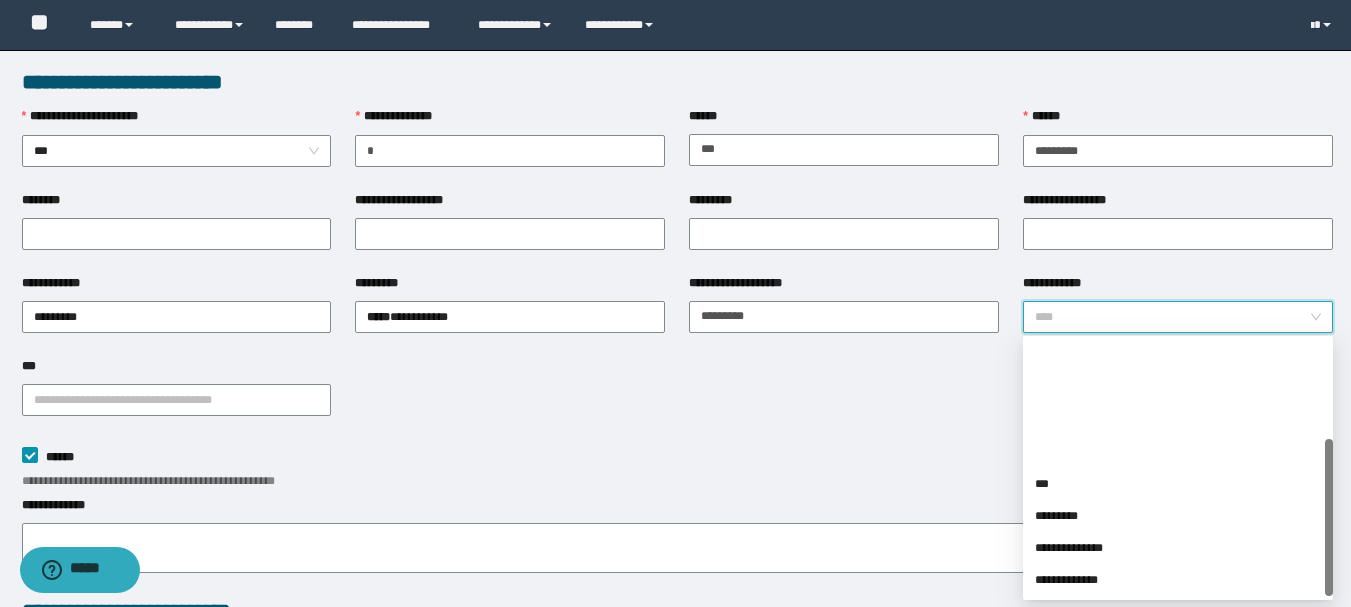 scroll, scrollTop: 160, scrollLeft: 0, axis: vertical 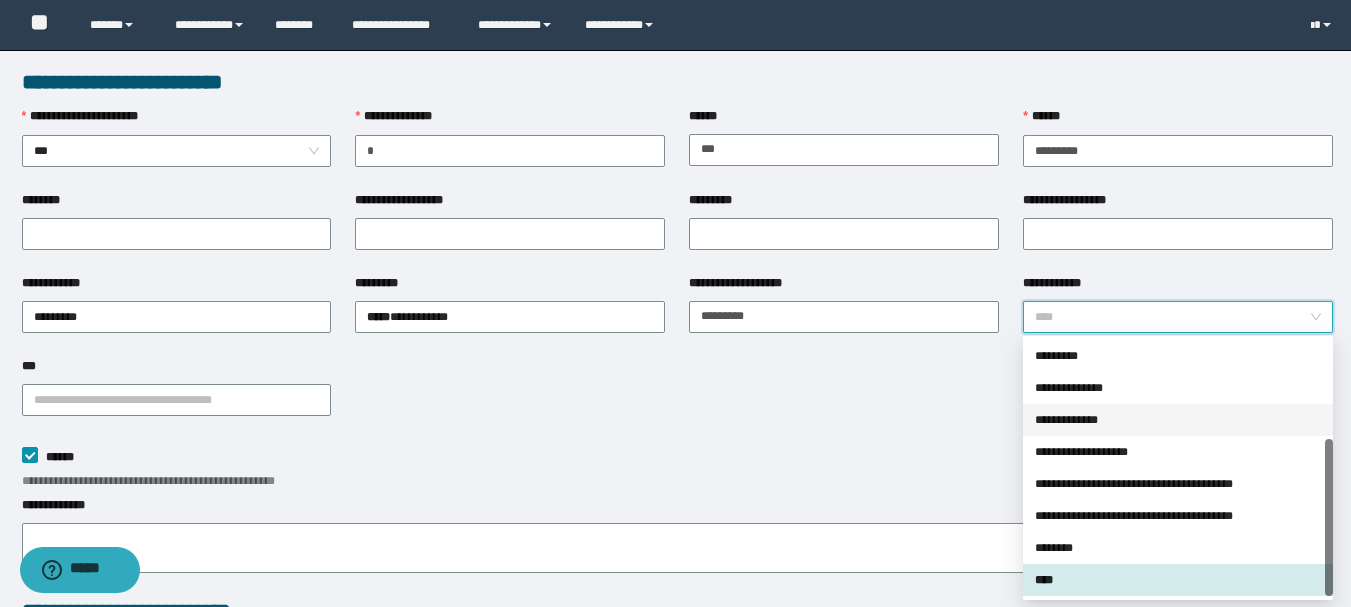 click on "**********" at bounding box center [1178, 420] 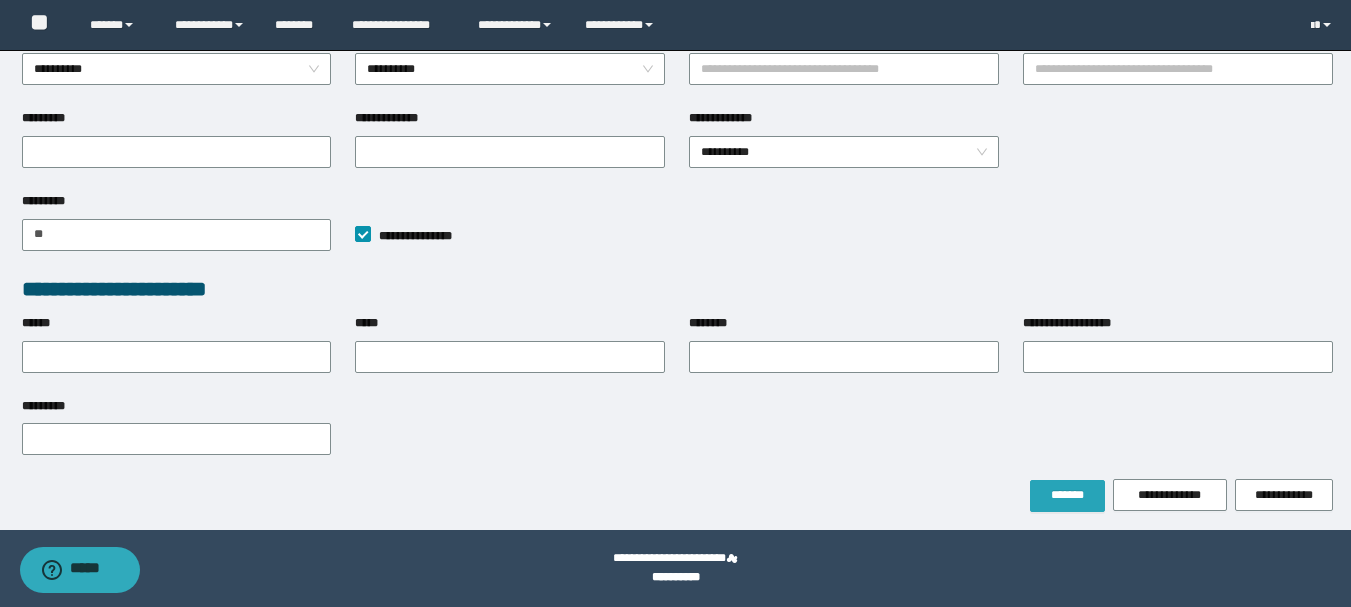 click on "*******" at bounding box center (1067, 495) 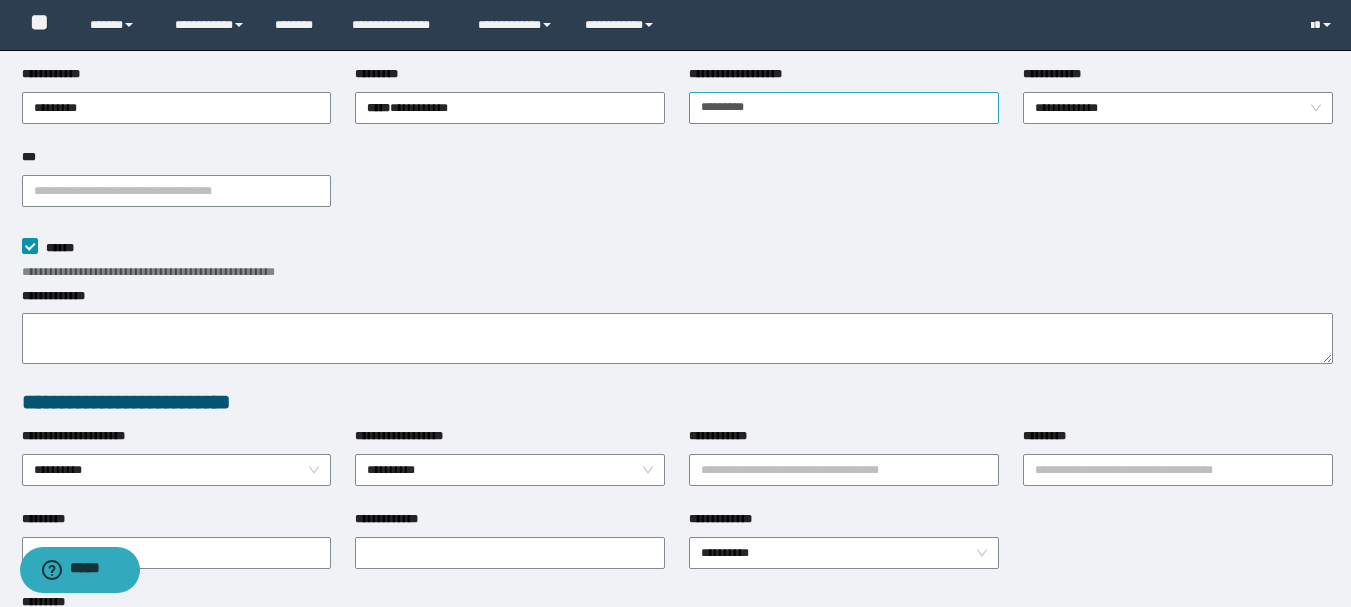 scroll, scrollTop: 0, scrollLeft: 0, axis: both 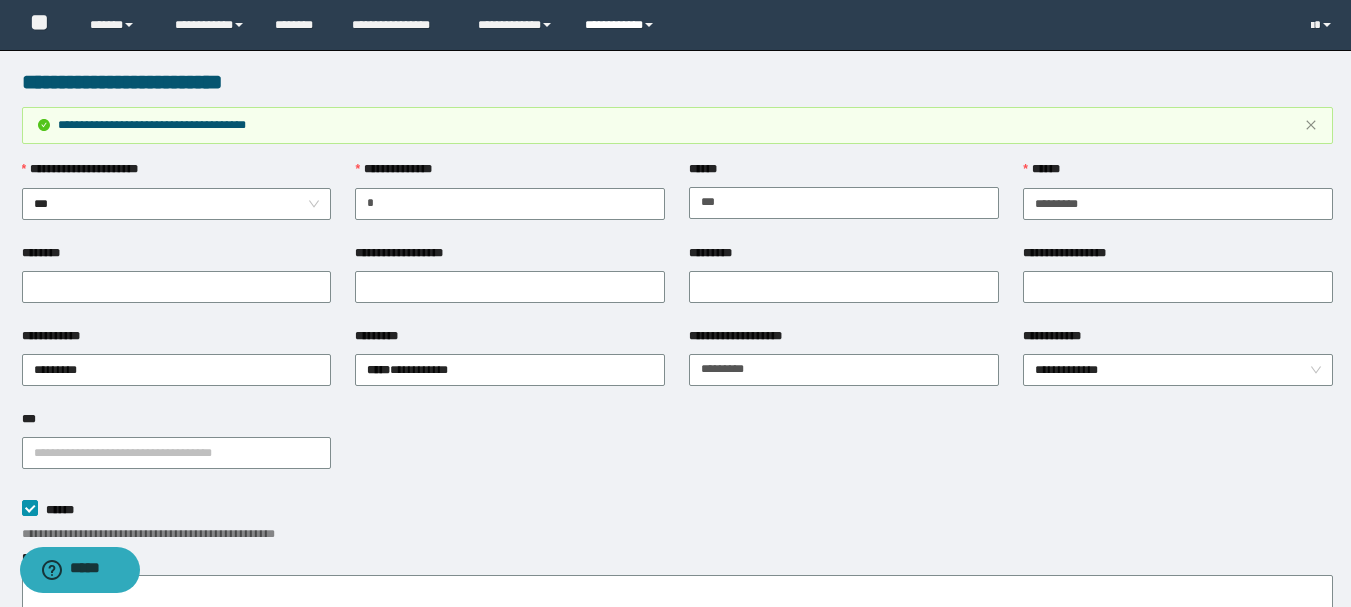 click on "**********" at bounding box center (622, 25) 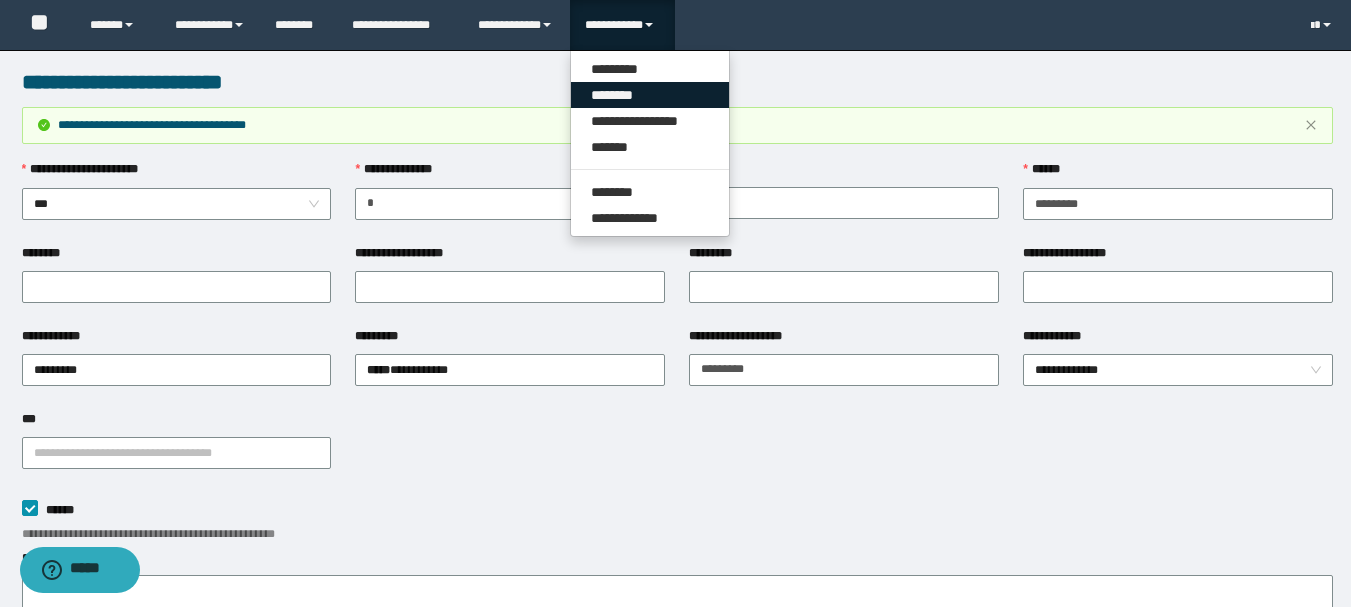 click on "********" at bounding box center [650, 95] 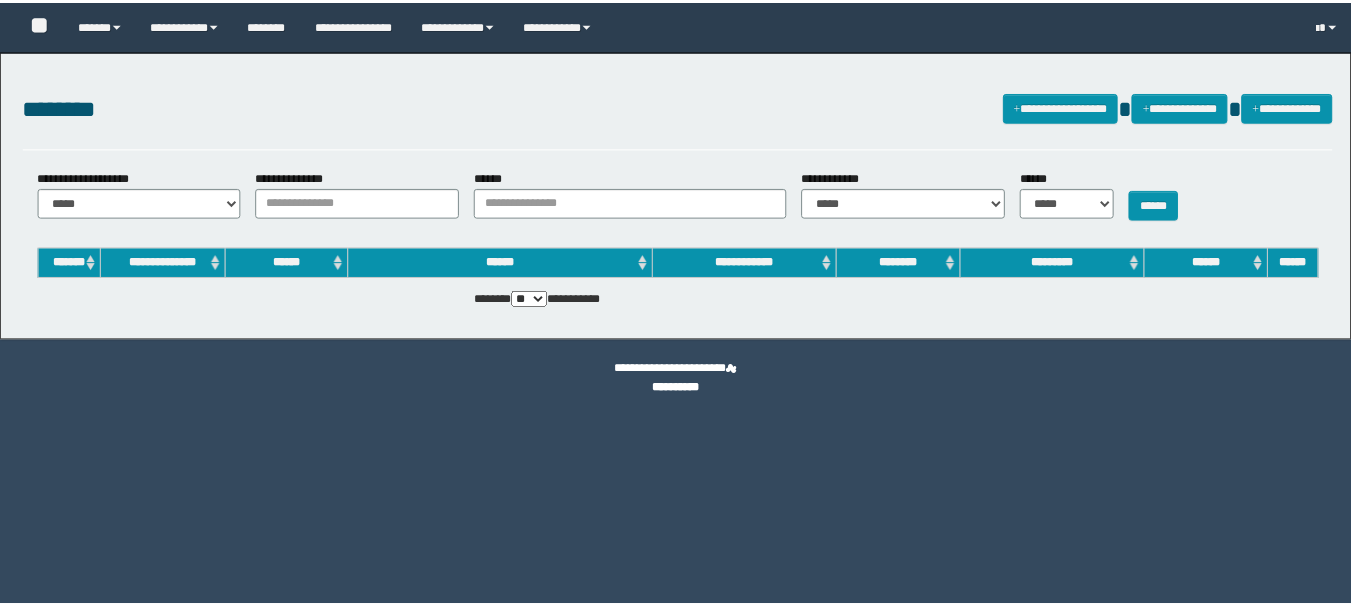 scroll, scrollTop: 0, scrollLeft: 0, axis: both 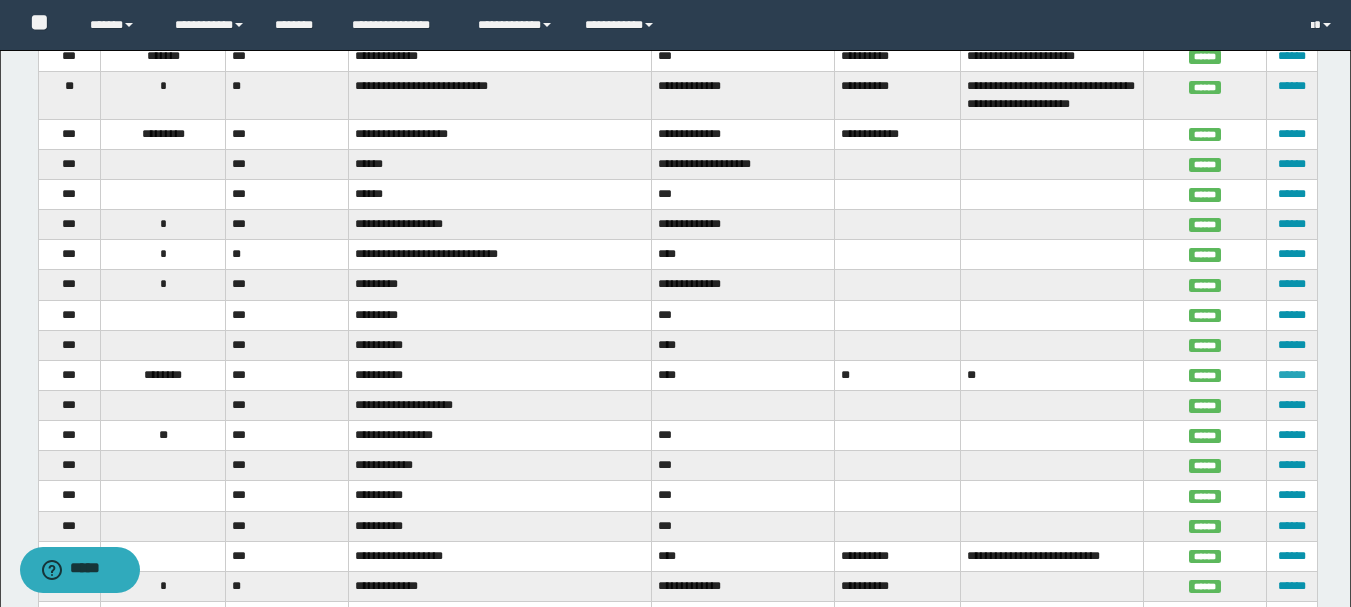 click on "******" at bounding box center [1292, 375] 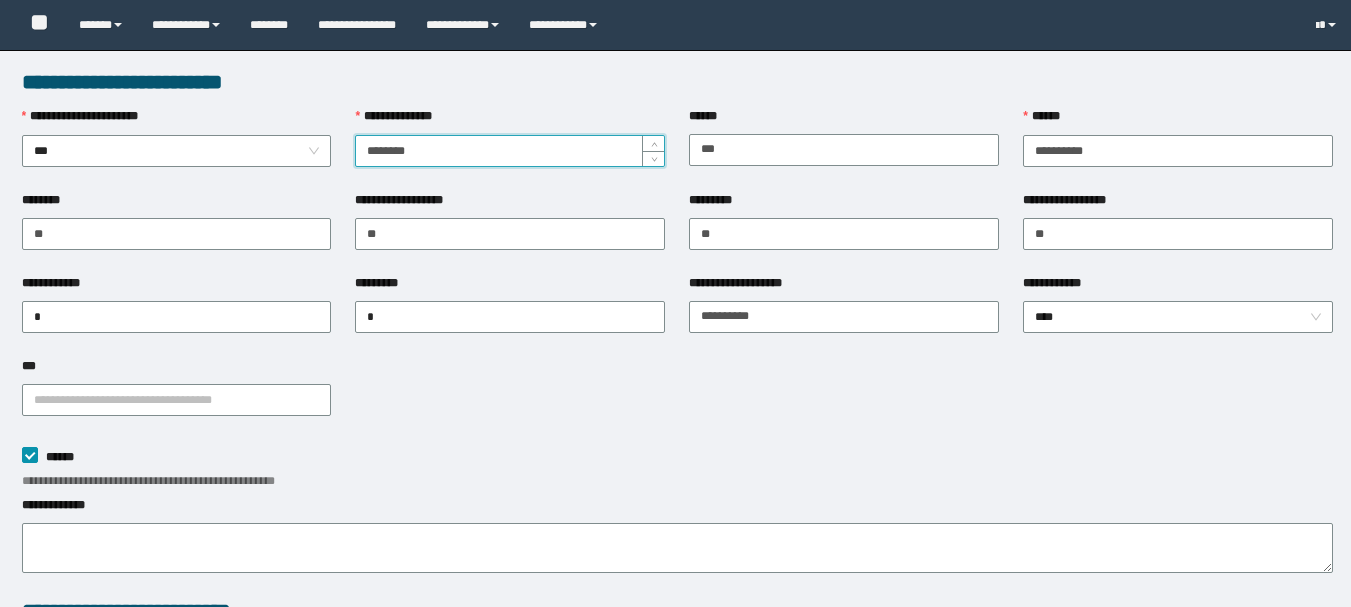 scroll, scrollTop: 0, scrollLeft: 0, axis: both 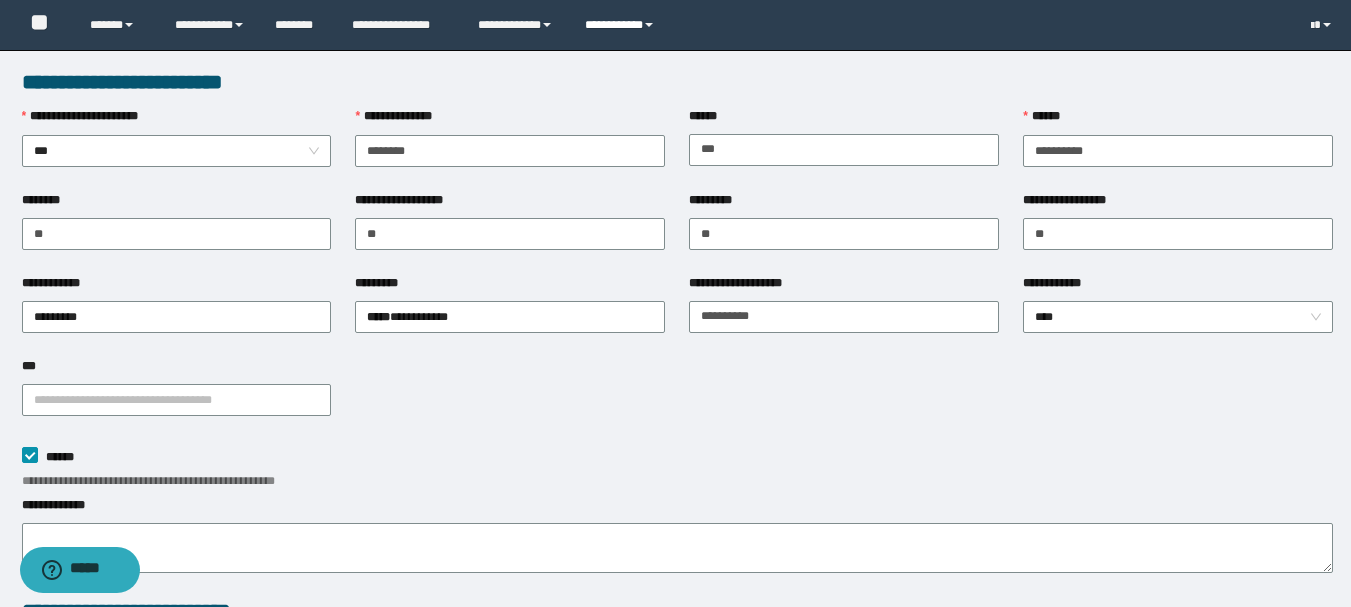 click on "**********" at bounding box center [622, 25] 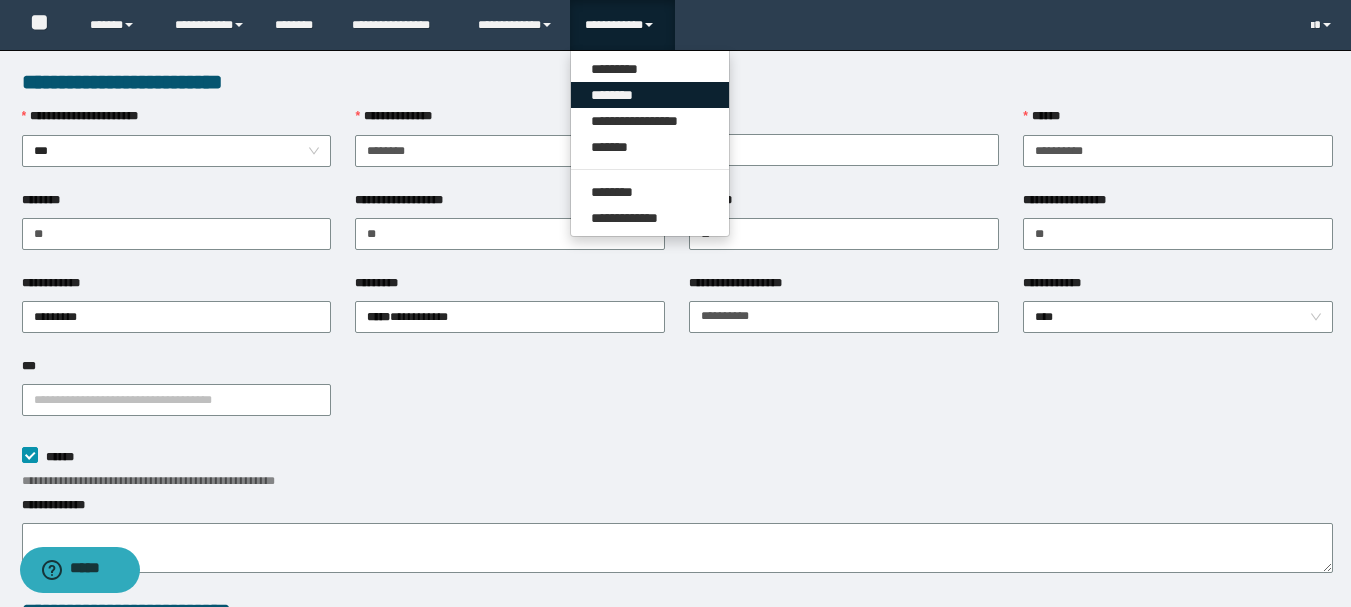 click on "********" at bounding box center (650, 95) 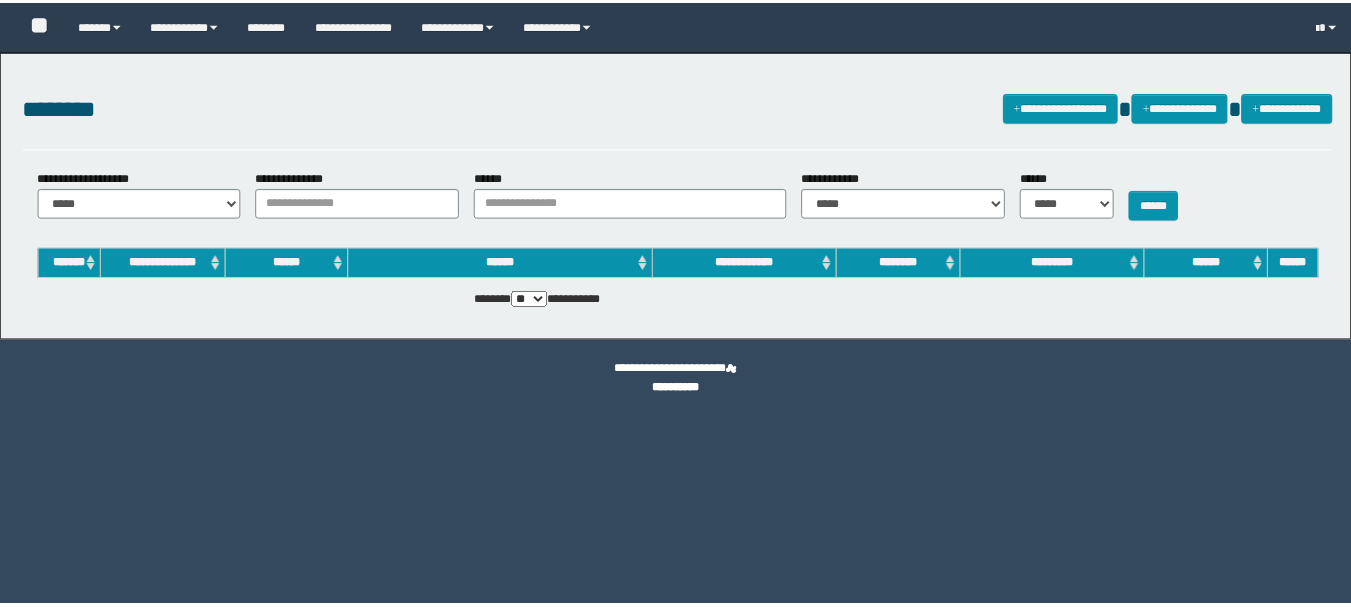 scroll, scrollTop: 0, scrollLeft: 0, axis: both 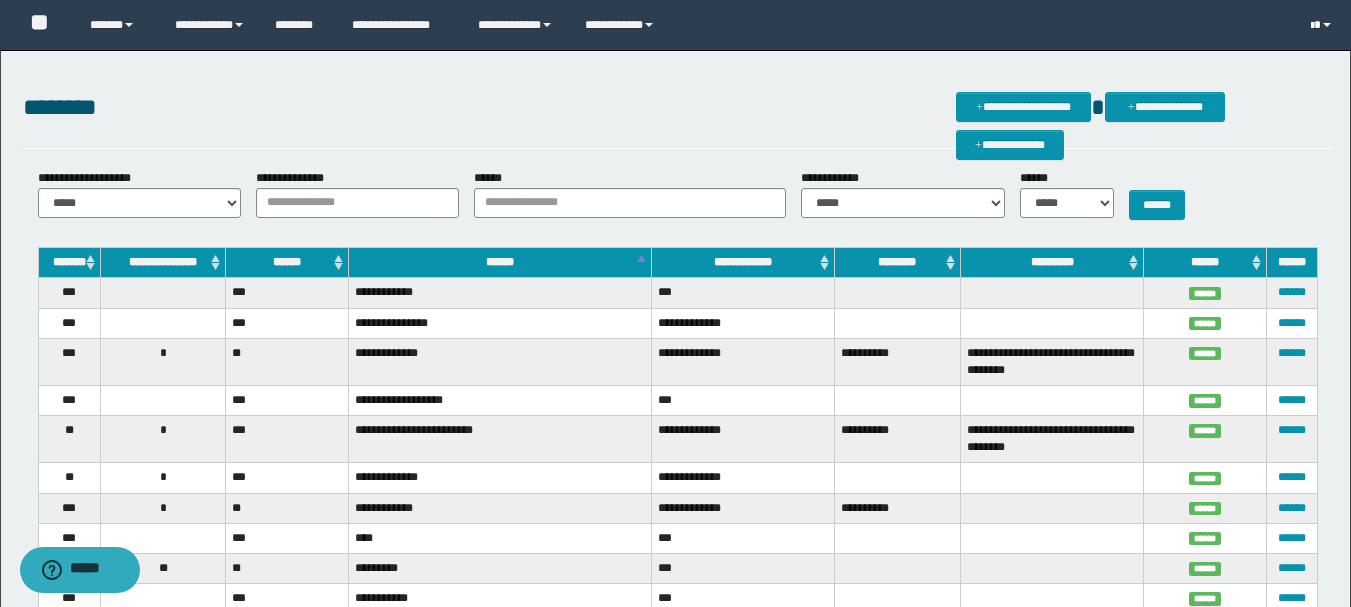 click at bounding box center [1327, 25] 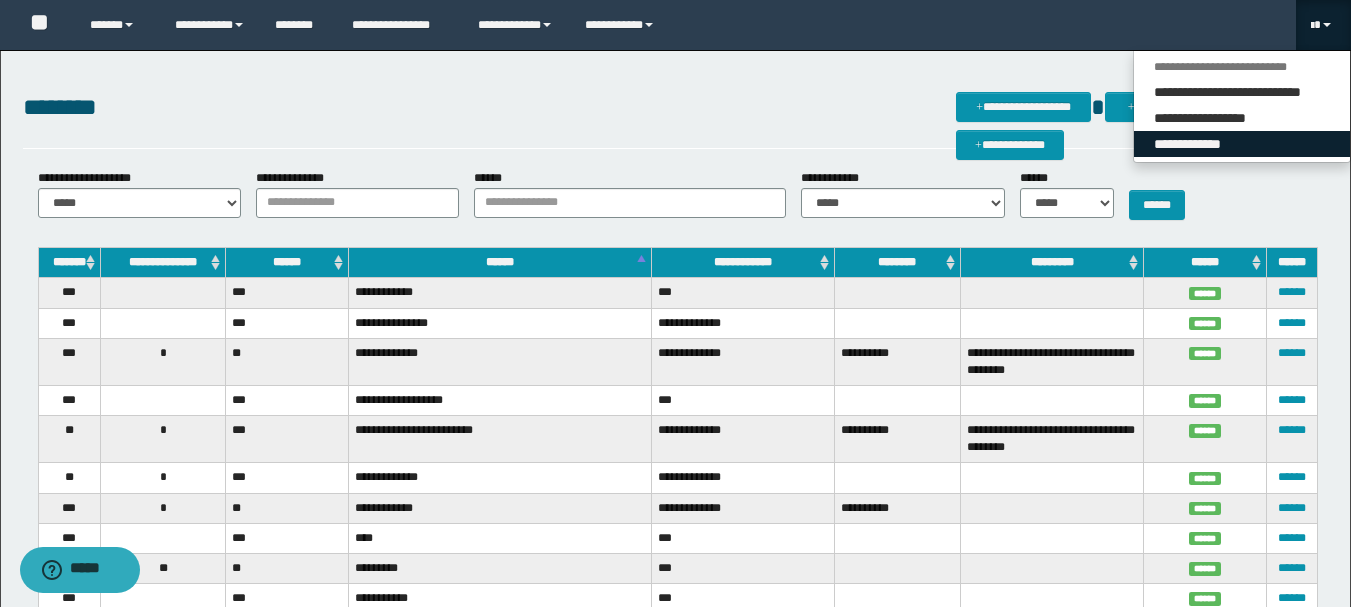 click on "**********" at bounding box center (1242, 144) 